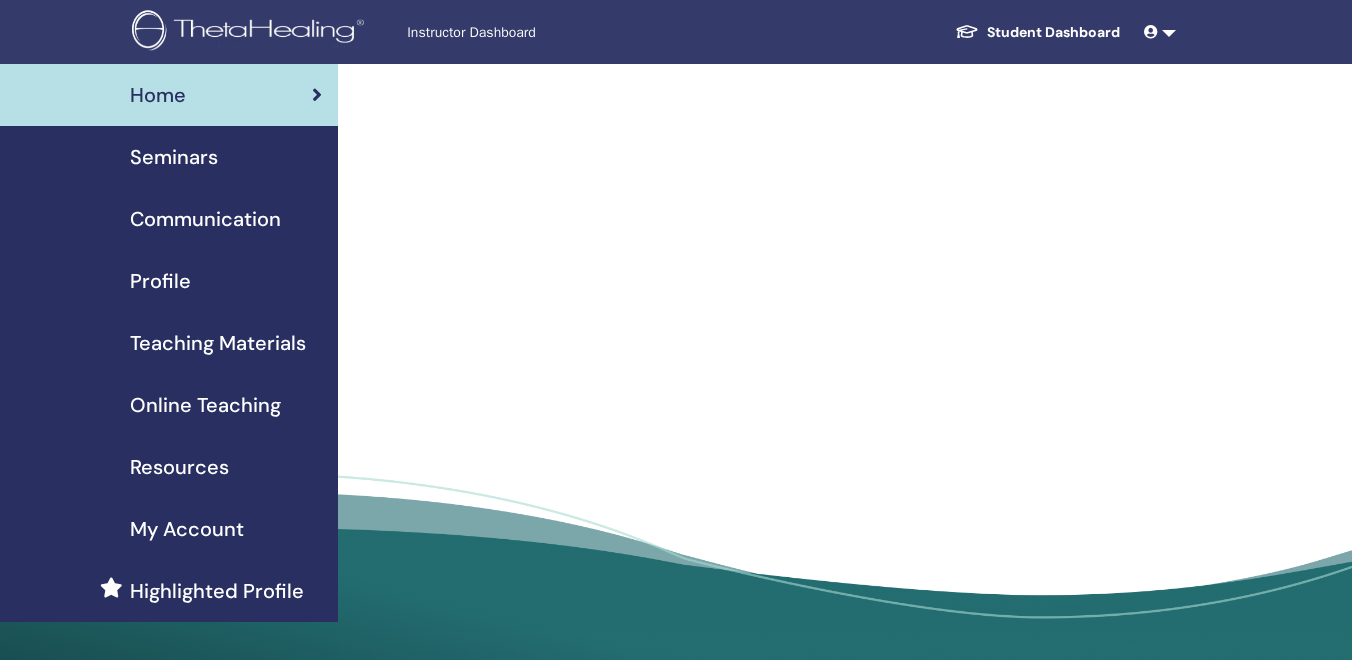 scroll, scrollTop: 0, scrollLeft: 0, axis: both 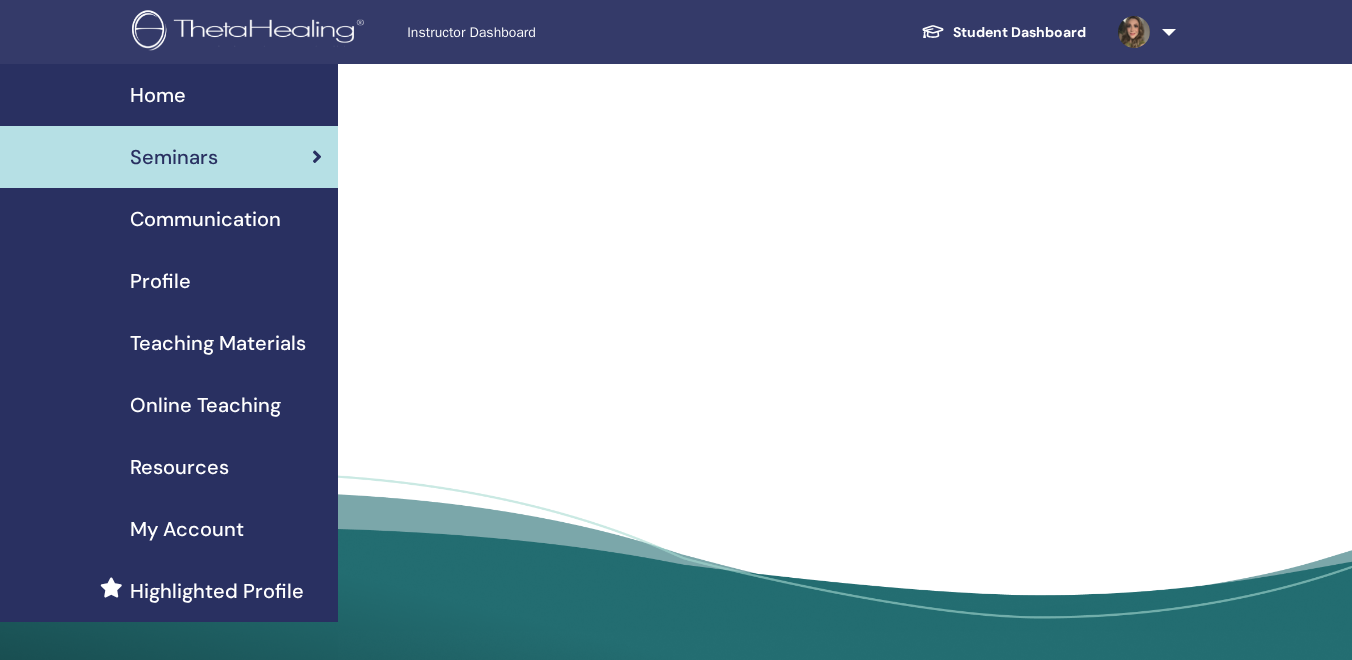 click on "Home" at bounding box center (158, 95) 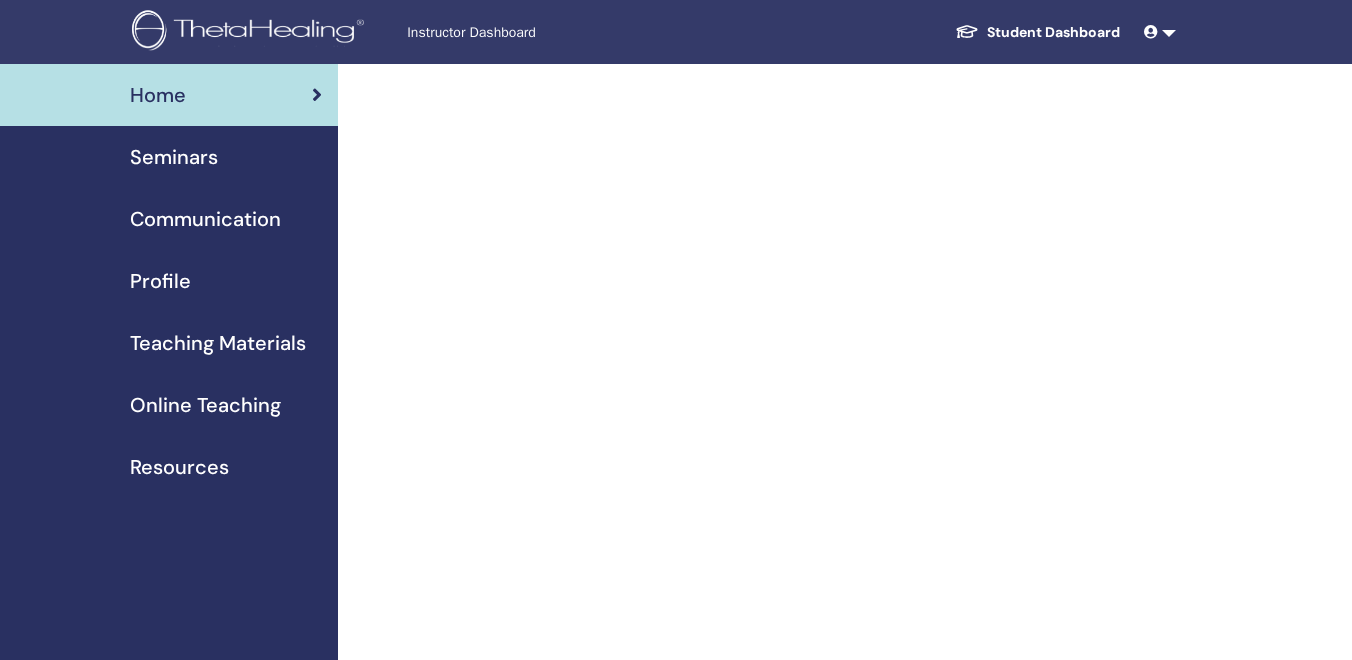 scroll, scrollTop: 0, scrollLeft: 0, axis: both 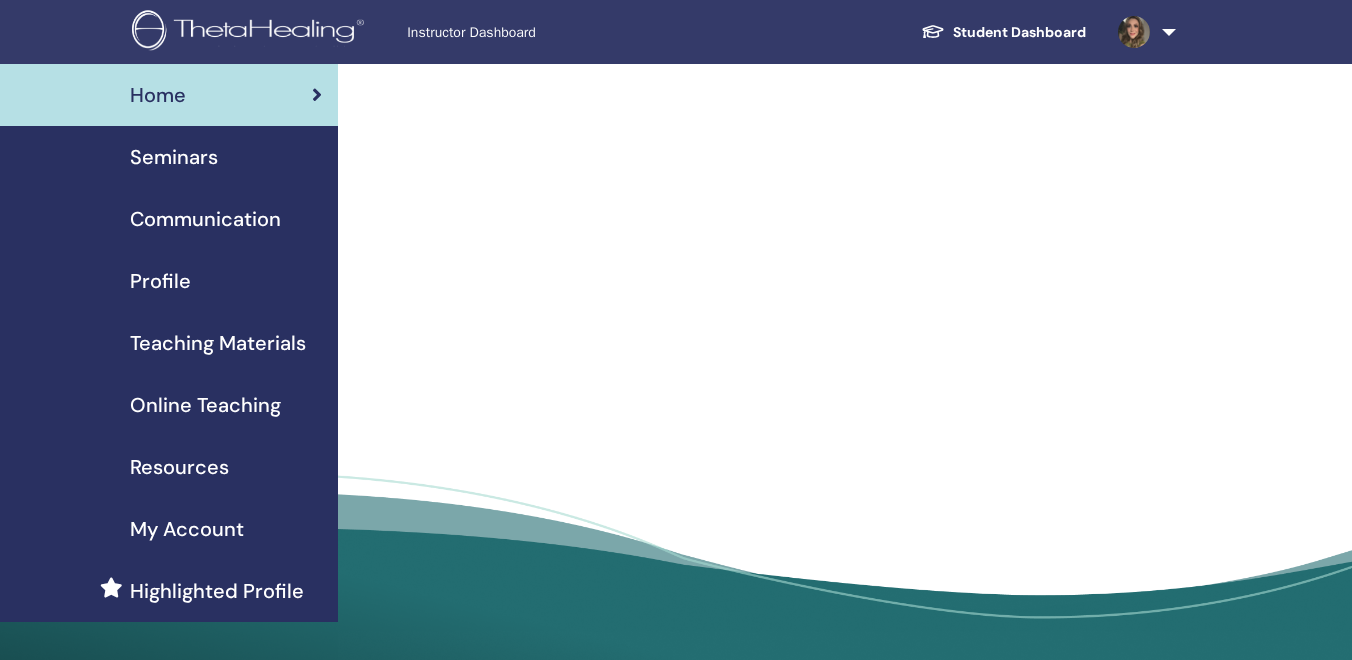 click at bounding box center [1143, 32] 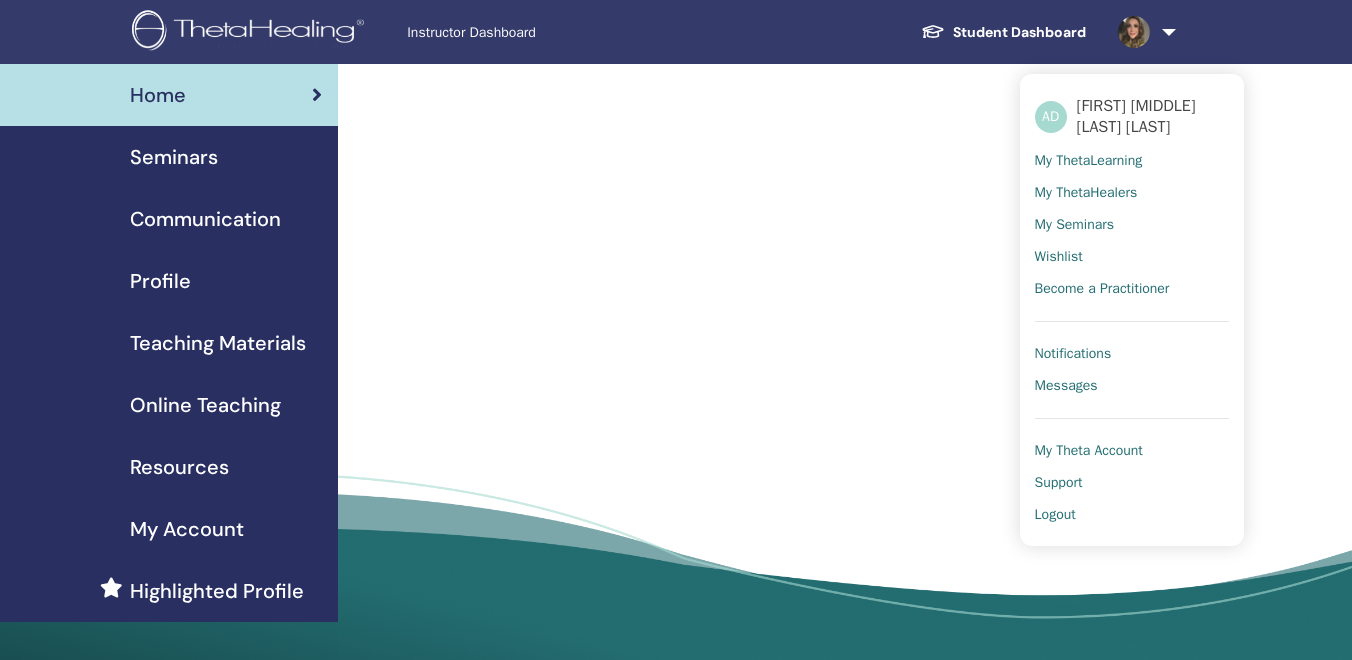 click on "My ThetaLearning" at bounding box center [1089, 161] 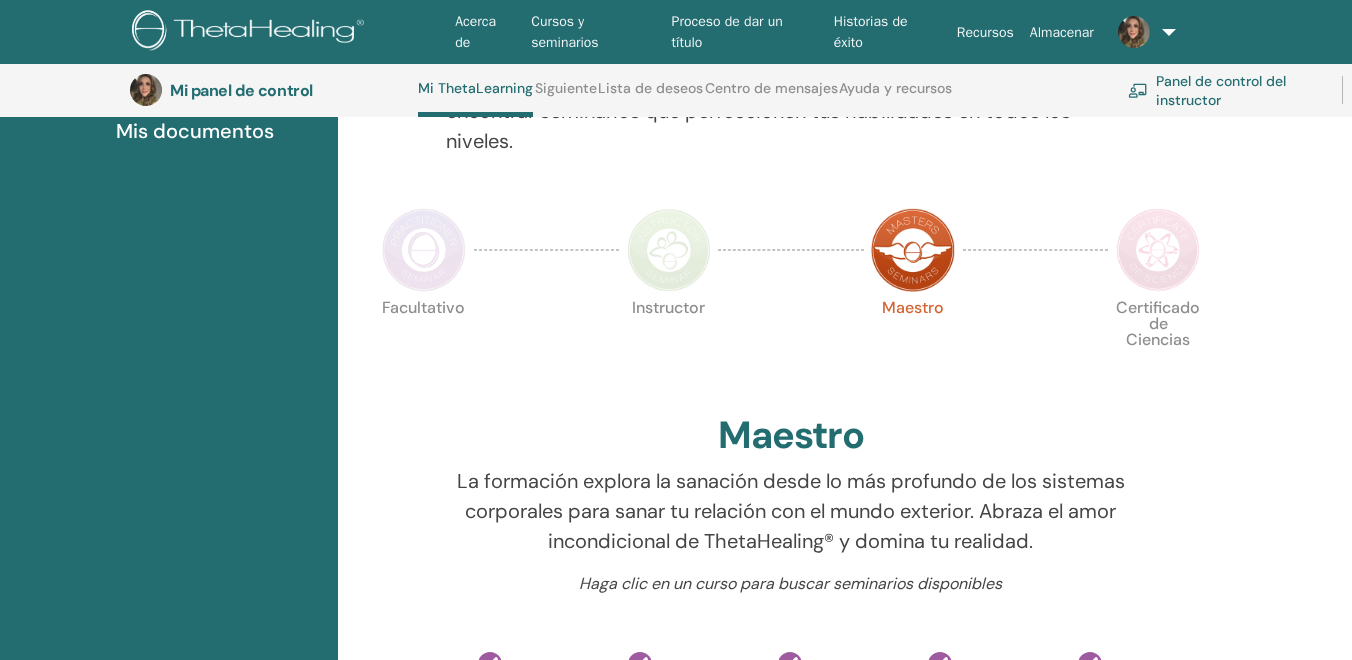 scroll, scrollTop: 0, scrollLeft: 0, axis: both 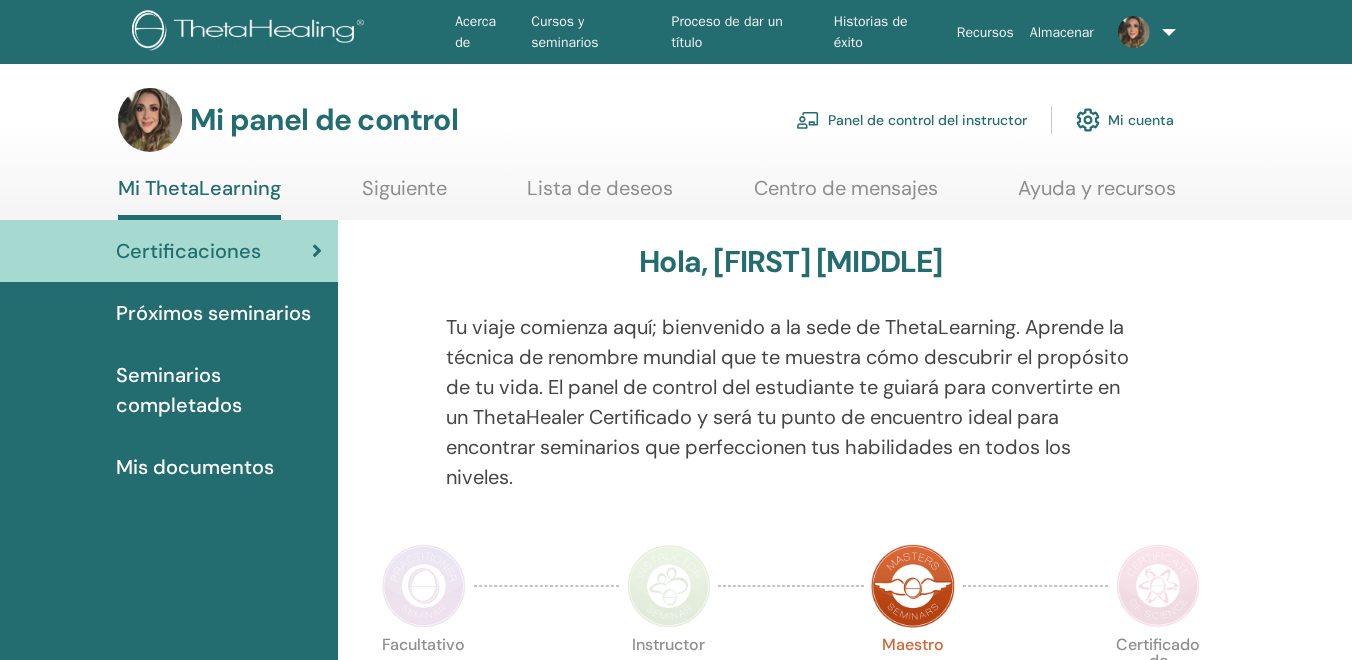 click at bounding box center (1143, 32) 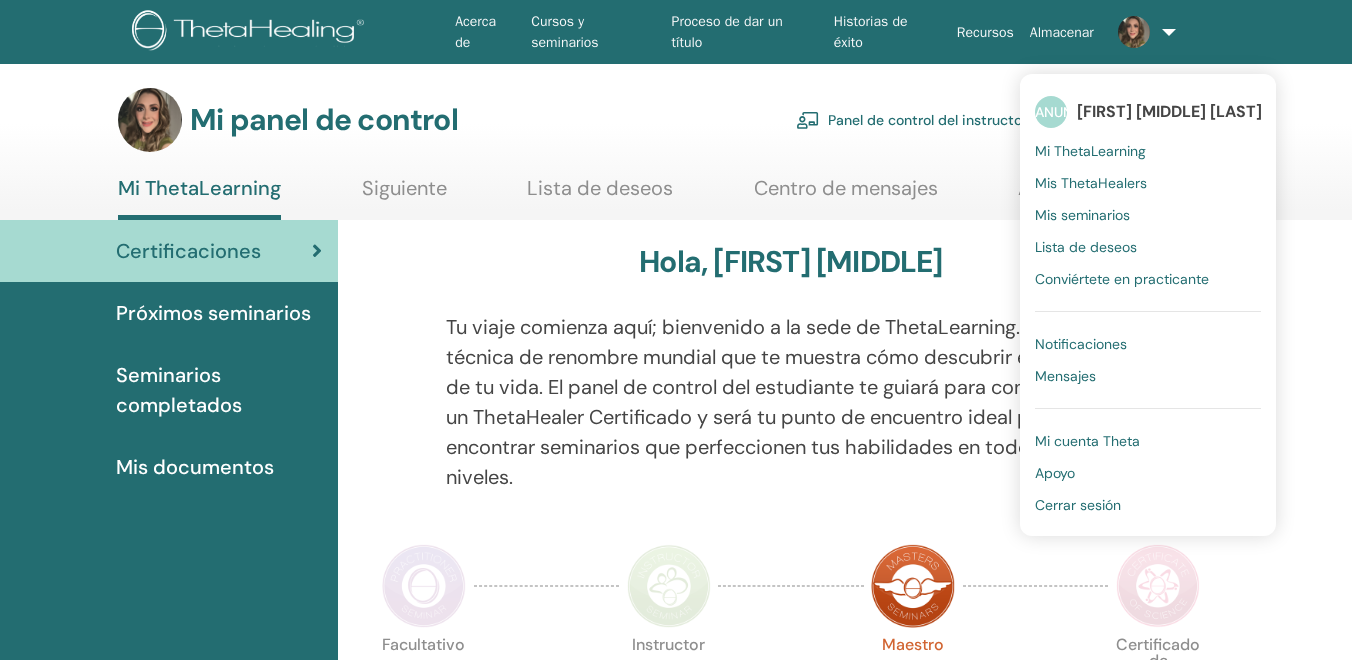click on "Acerca de
Cursos y seminarios
Proceso de dar un título
Historias de éxito
Recursos
Almacenar
ANUNCIO ALICIA IDALID DE LA ROSA ZARCO Mi ThetaLearning Mis ThetaHealers Mis seminarios Lista de deseos Conviértete en practicante Notificaciones Mensajes Mi cuenta Theta Apoyo Cerrar sesión" at bounding box center [815, 32] 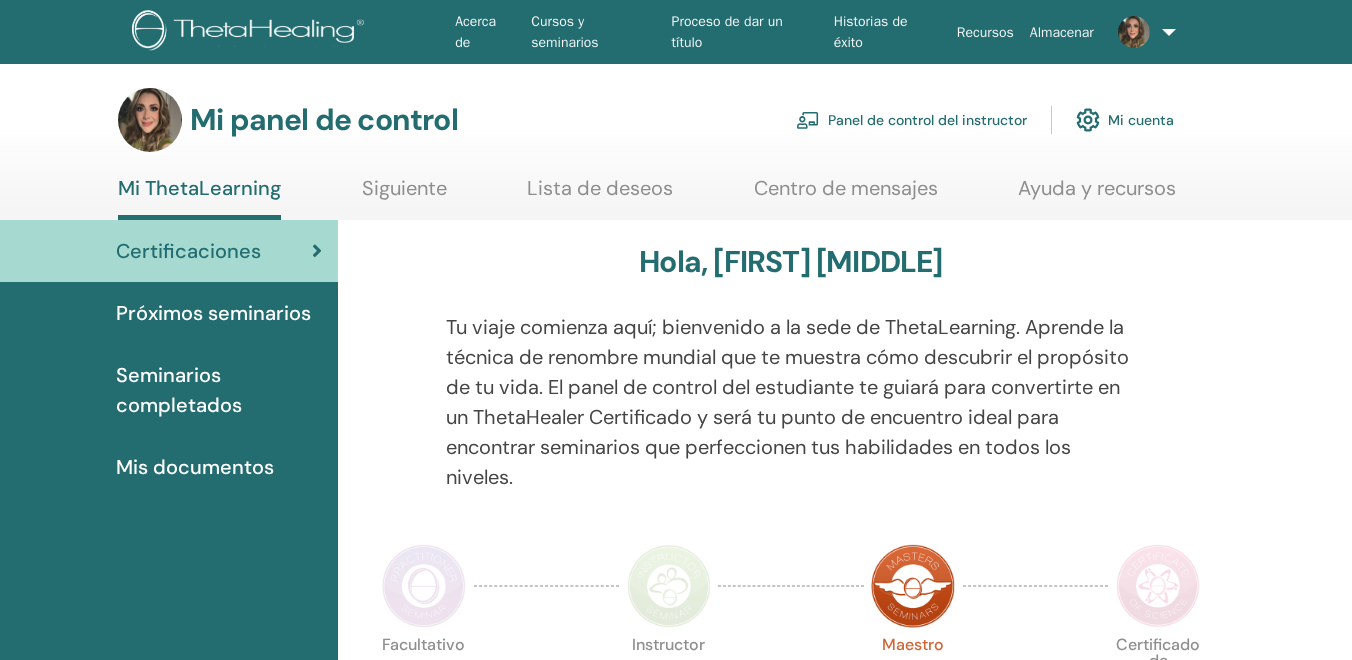 click at bounding box center [1134, 32] 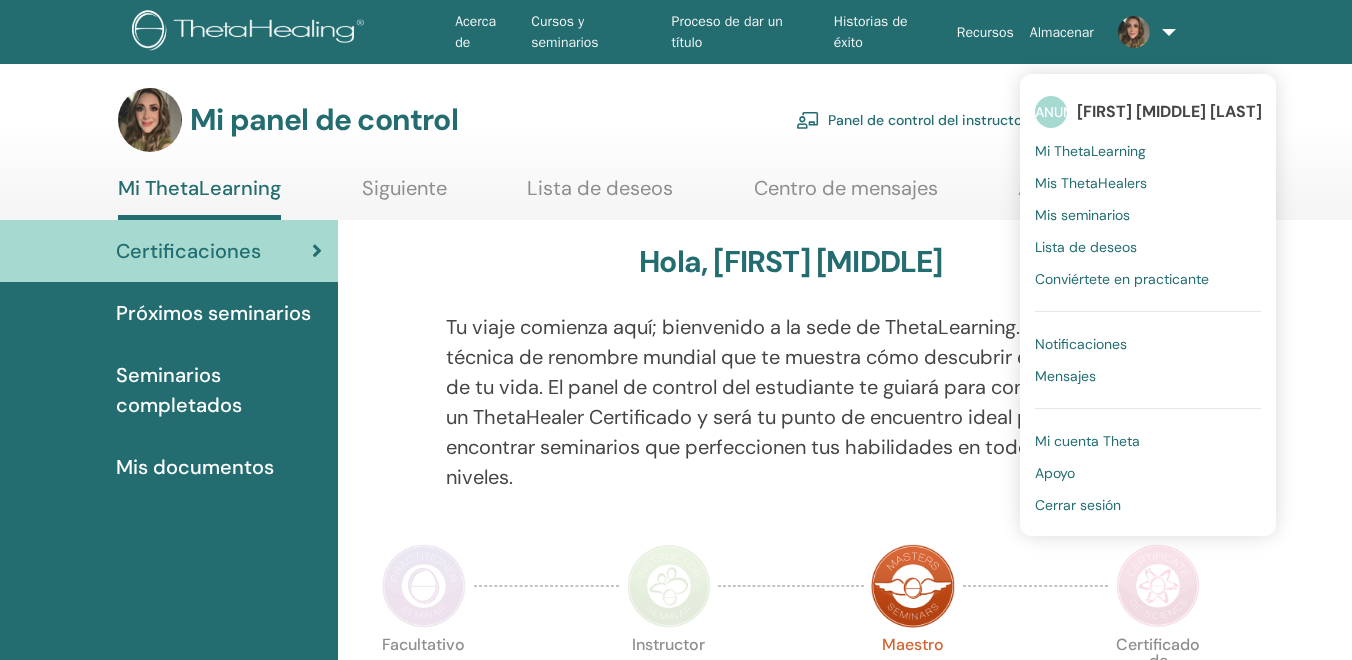 click at bounding box center [1134, 32] 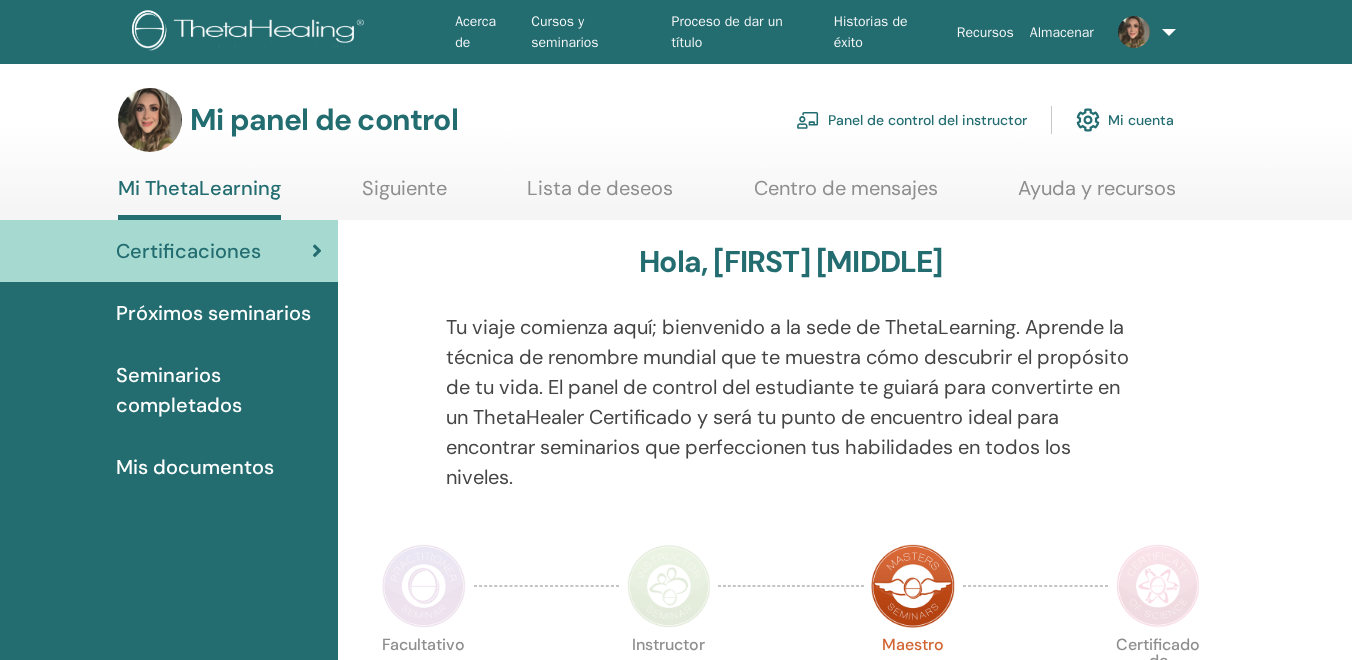 click on "Panel de control del instructor" at bounding box center [927, 121] 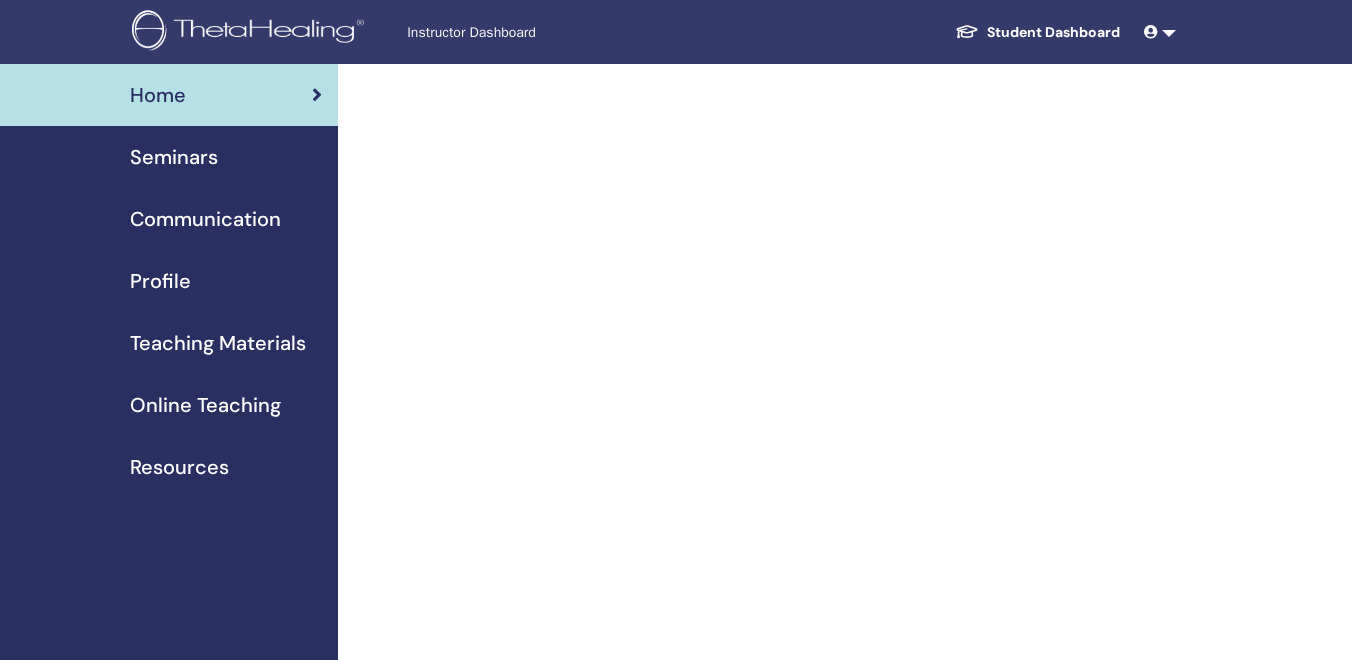 scroll, scrollTop: 0, scrollLeft: 0, axis: both 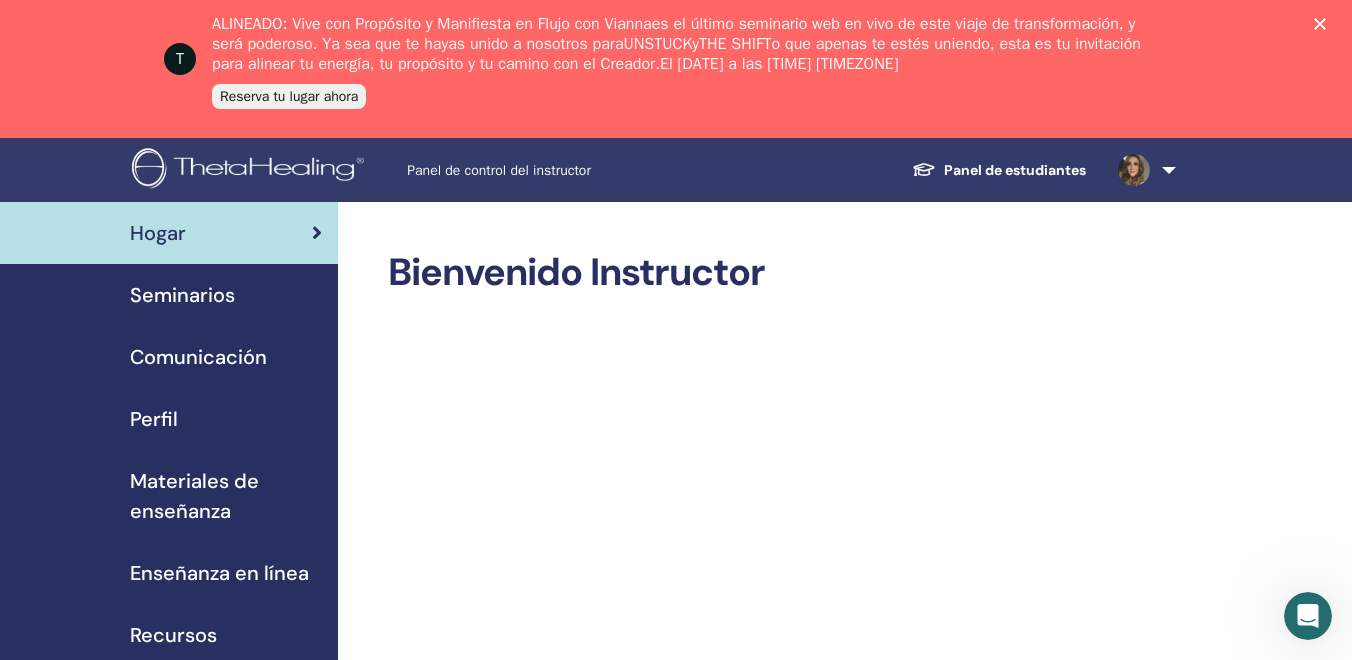 click on "Seminarios" at bounding box center [182, 295] 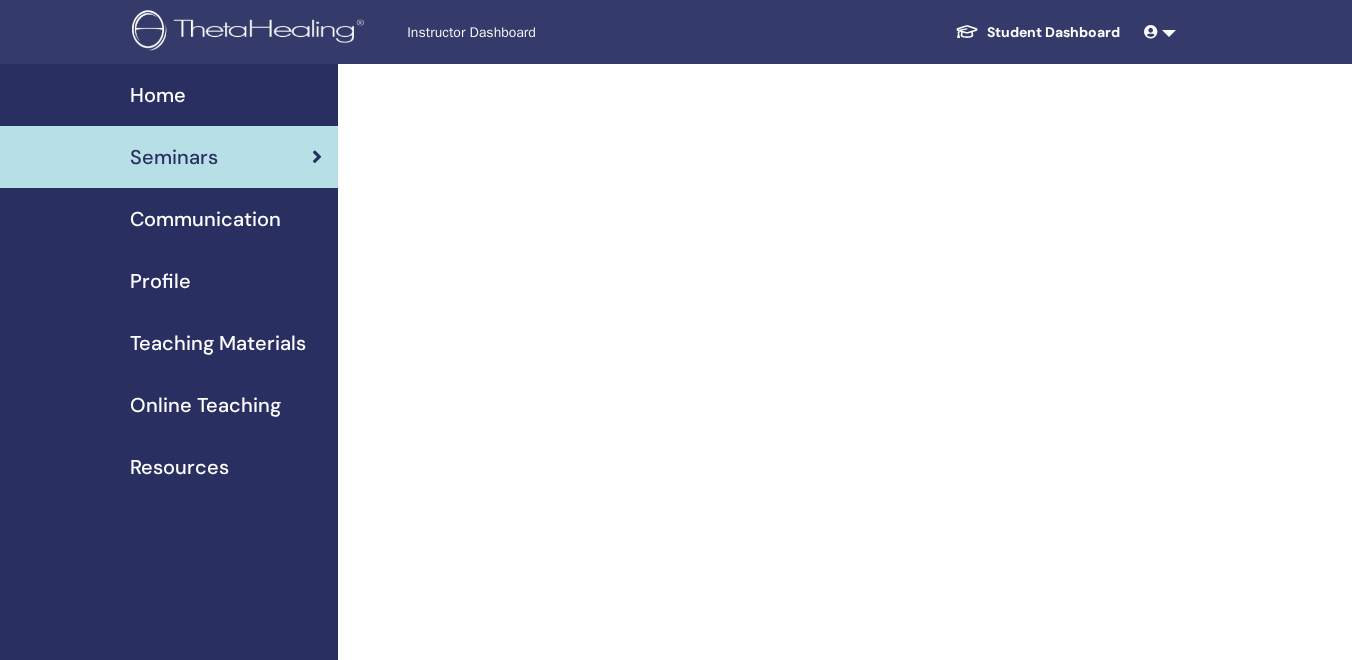 scroll, scrollTop: 0, scrollLeft: 0, axis: both 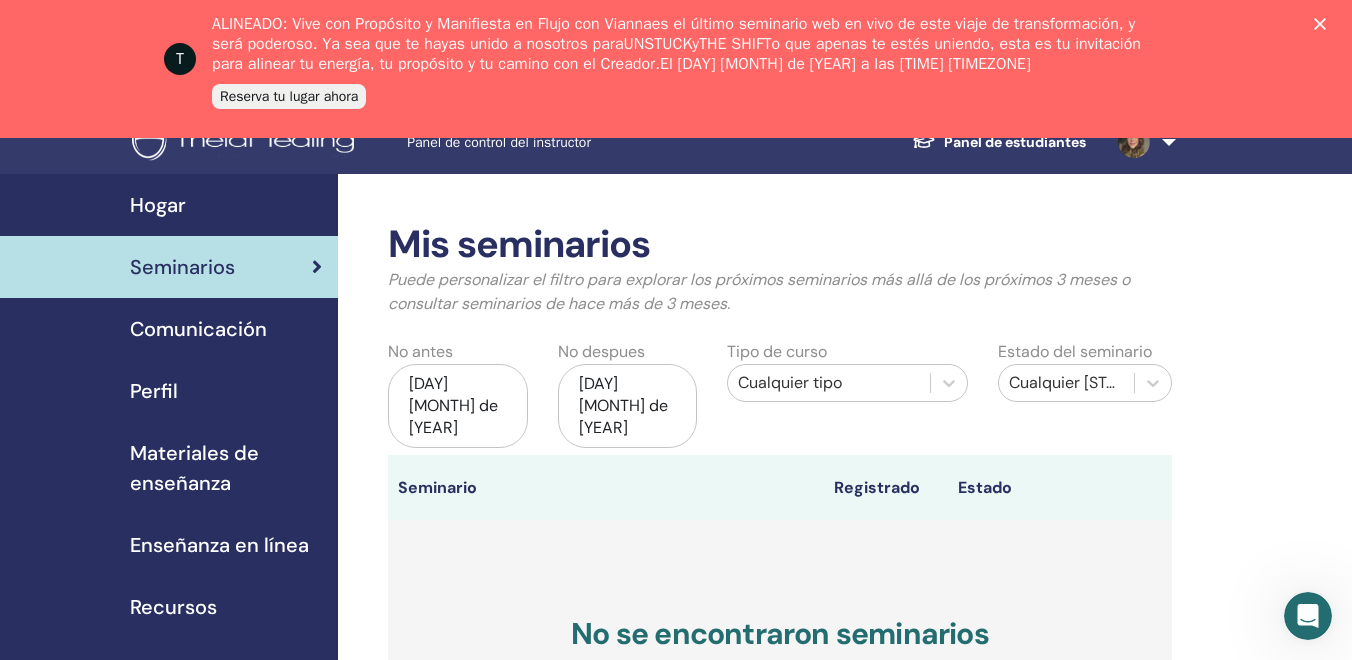 click on "Cualquier tipo" at bounding box center [829, 383] 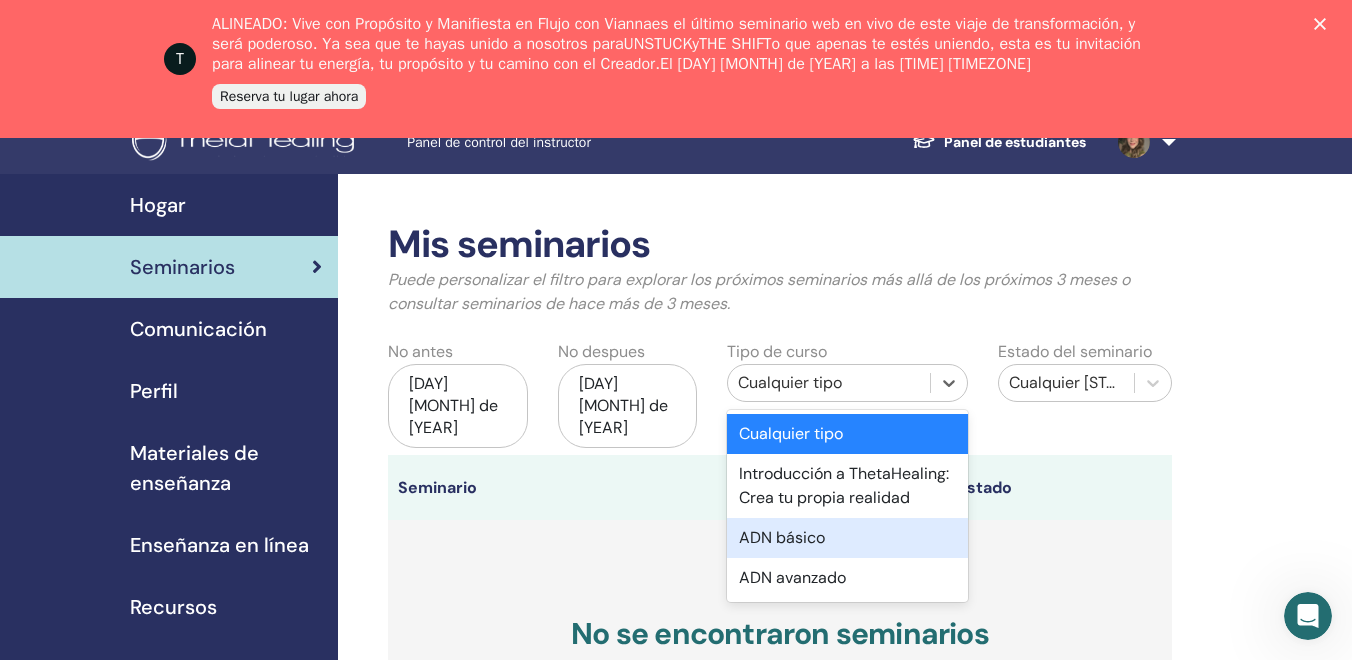 click on "ADN básico" at bounding box center (847, 538) 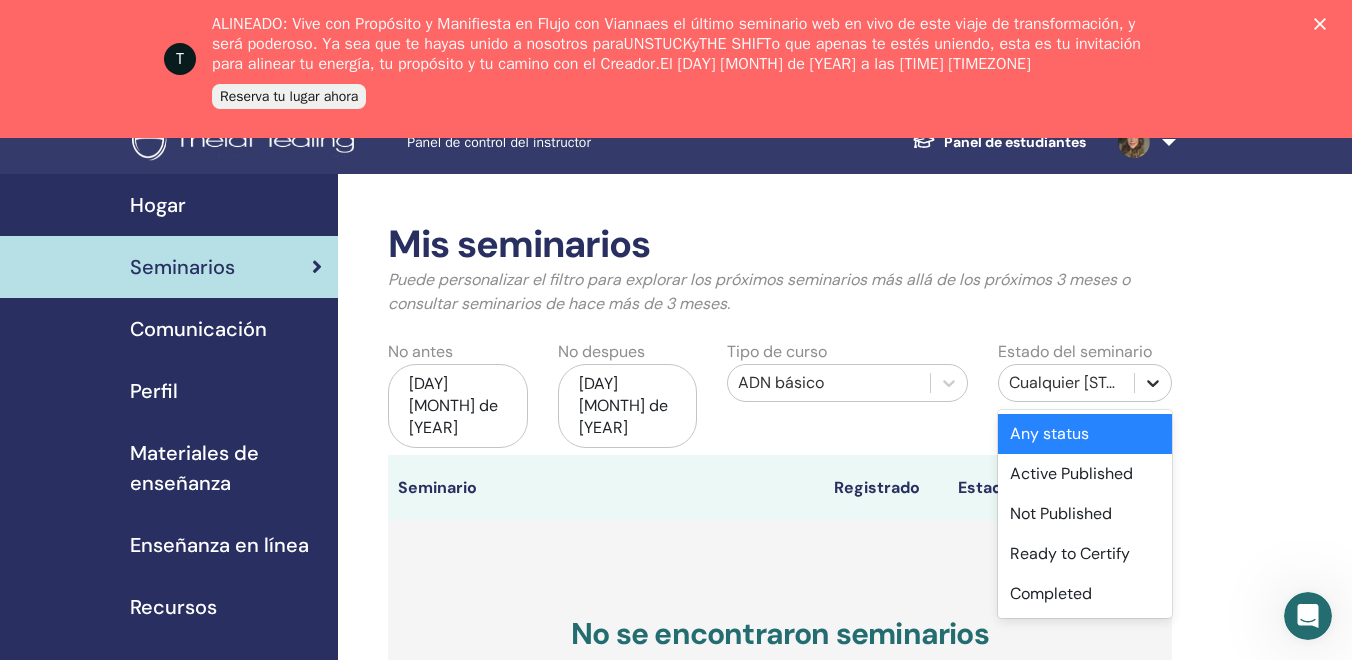 click at bounding box center [1153, 383] 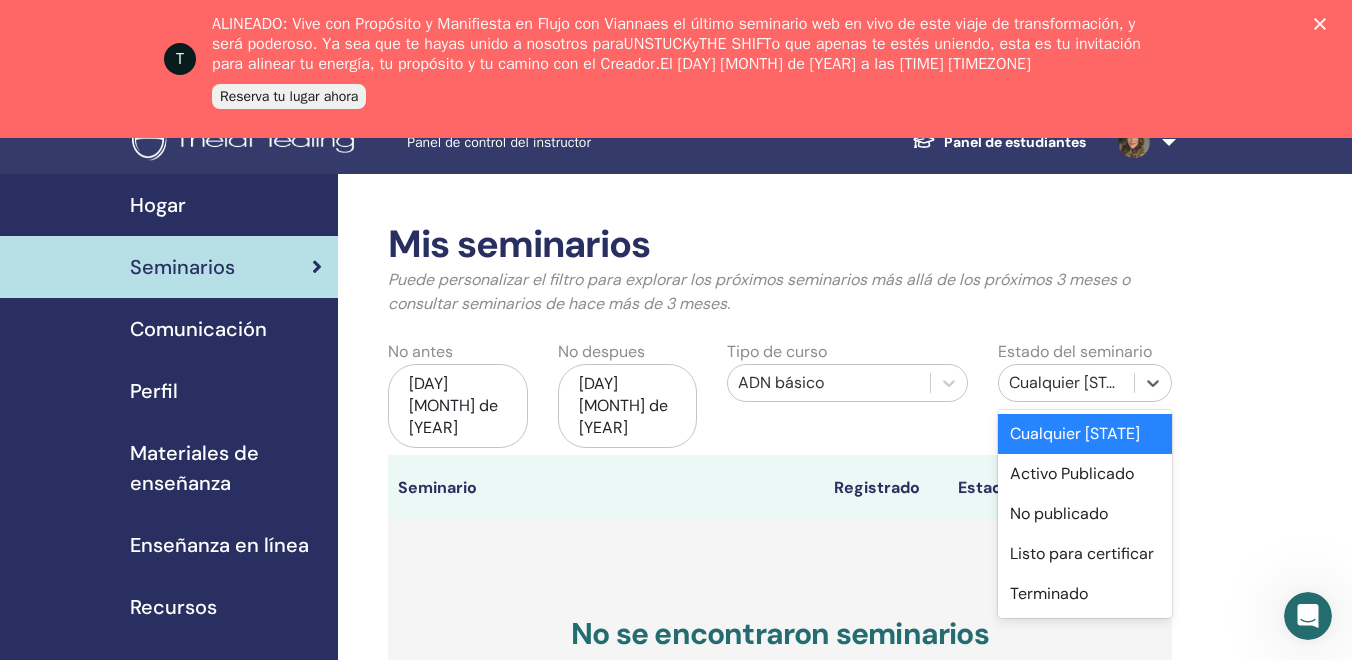 click at bounding box center (667, 487) 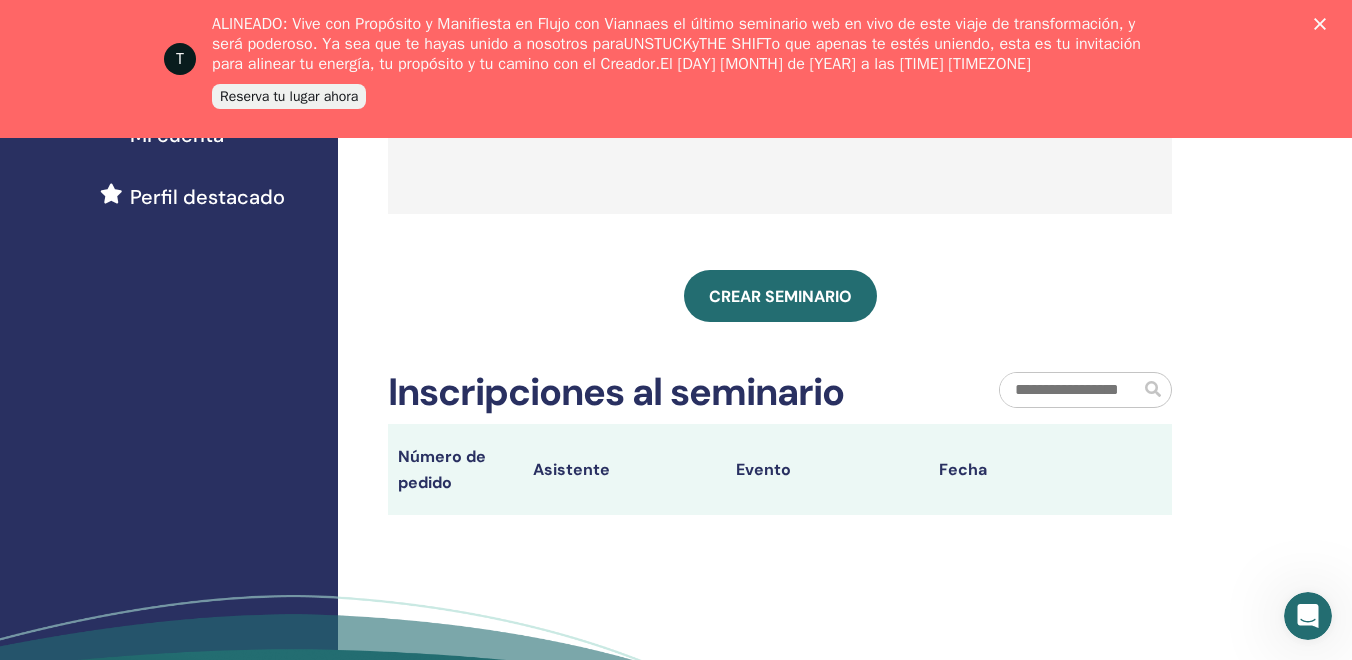 scroll, scrollTop: 589, scrollLeft: 0, axis: vertical 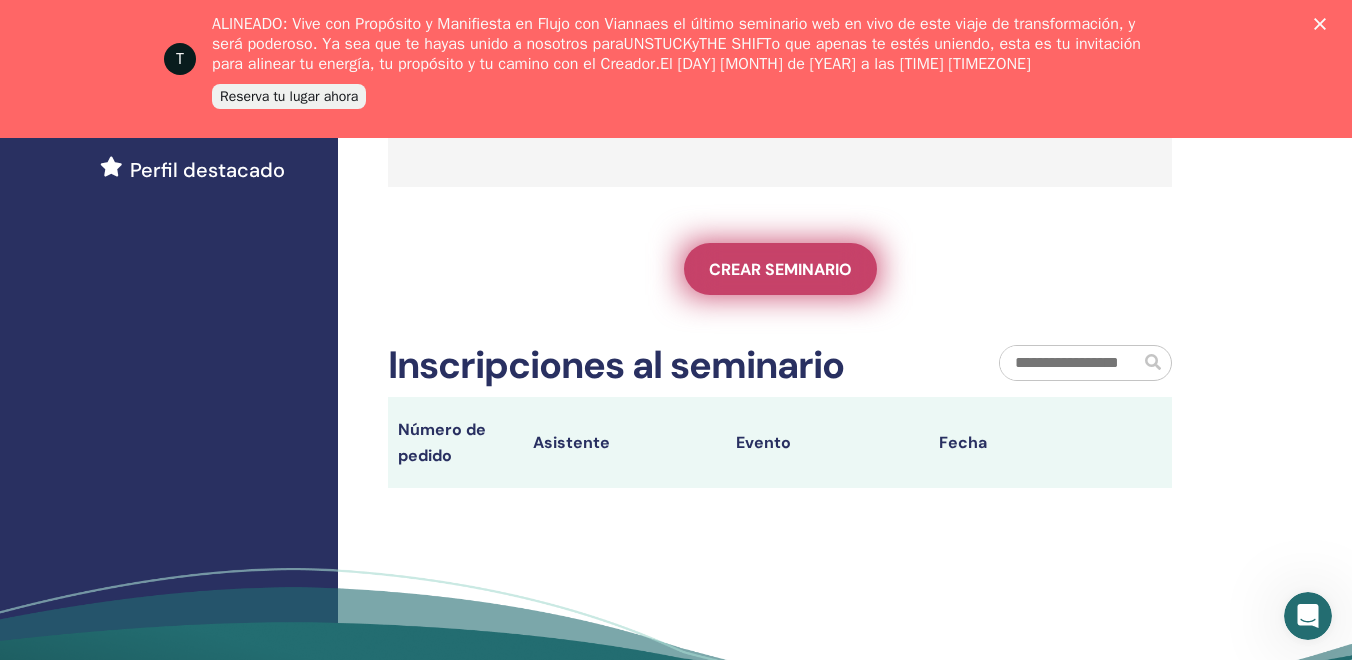click on "Crear seminario" at bounding box center [780, 269] 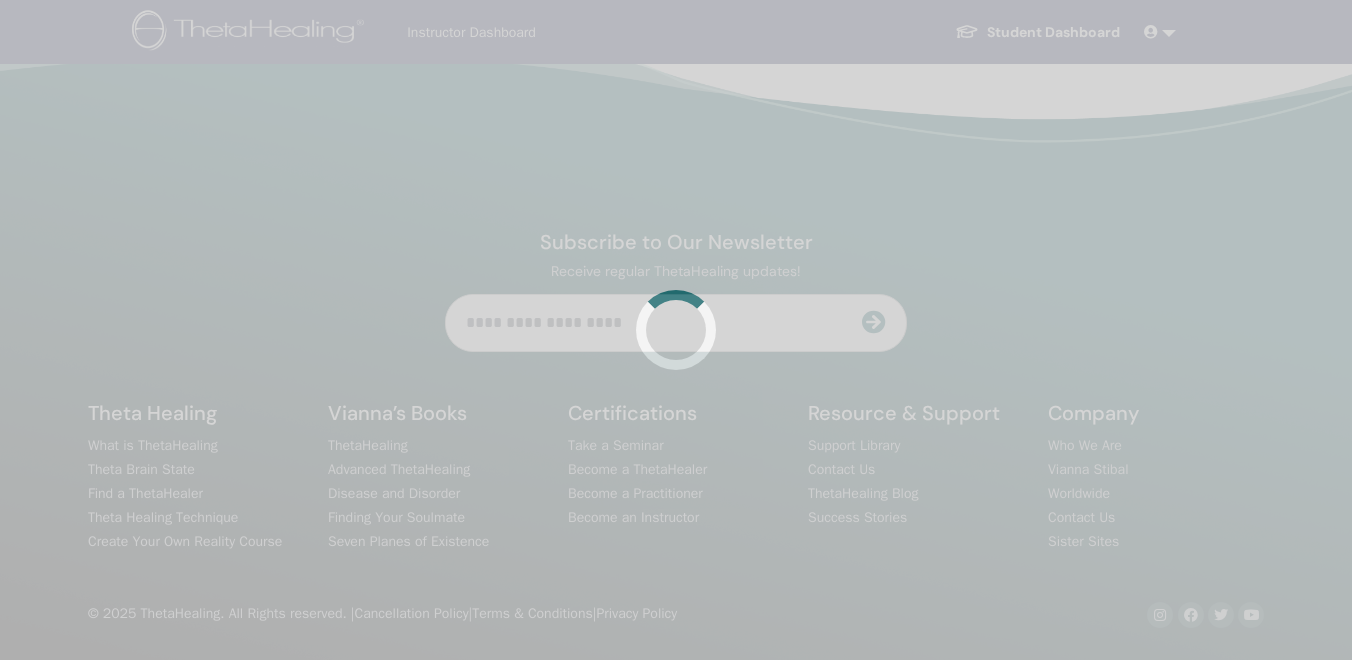 scroll, scrollTop: 0, scrollLeft: 0, axis: both 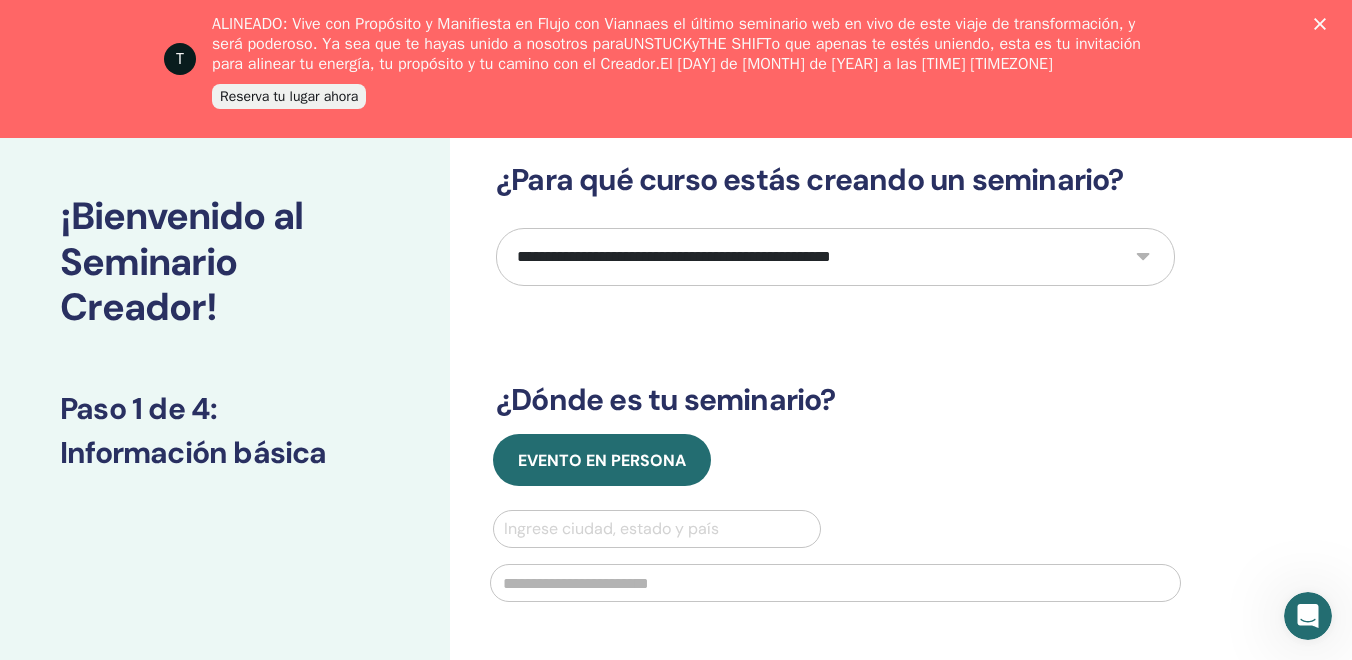 click on "**********" at bounding box center (835, 257) 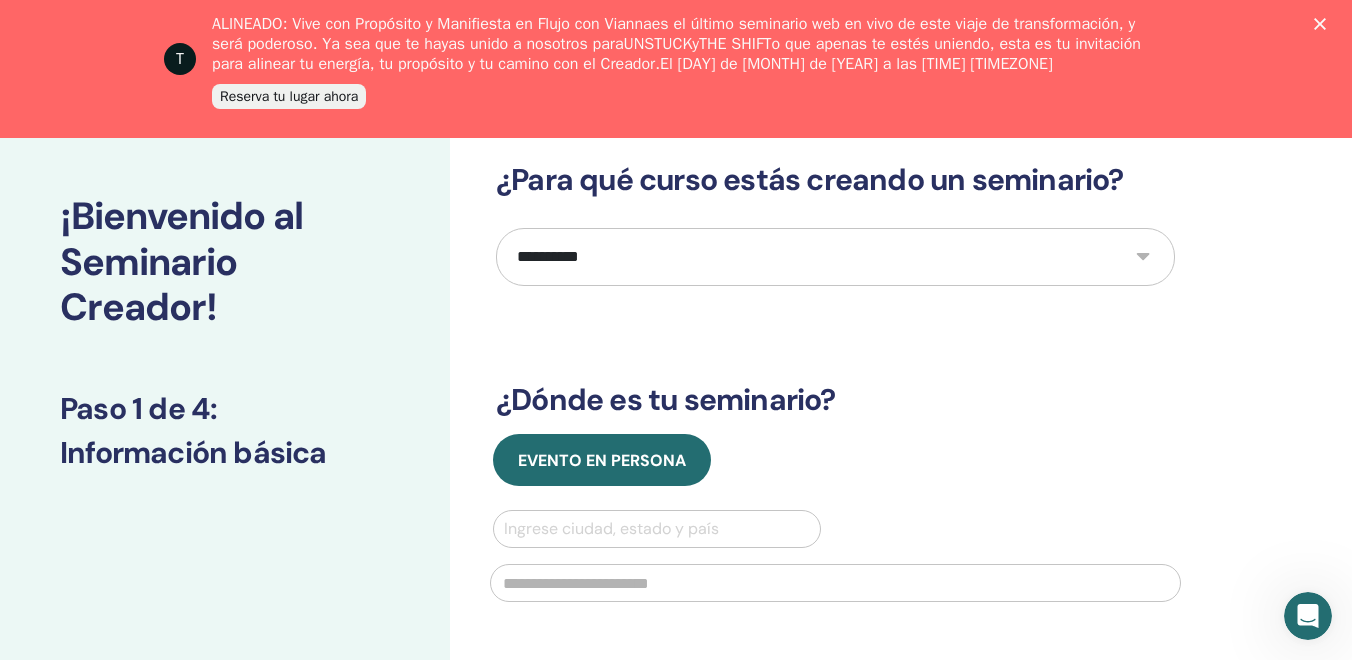 click 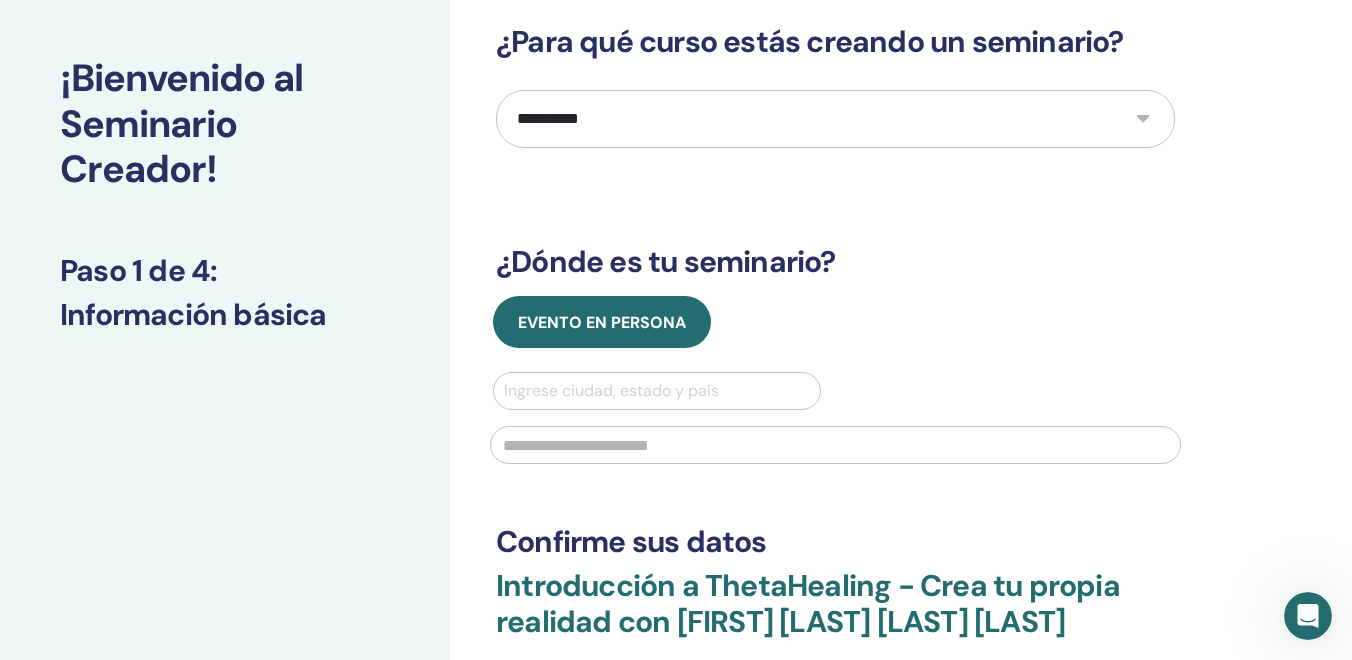 click on "Ingrese ciudad, estado y país" at bounding box center (657, 391) 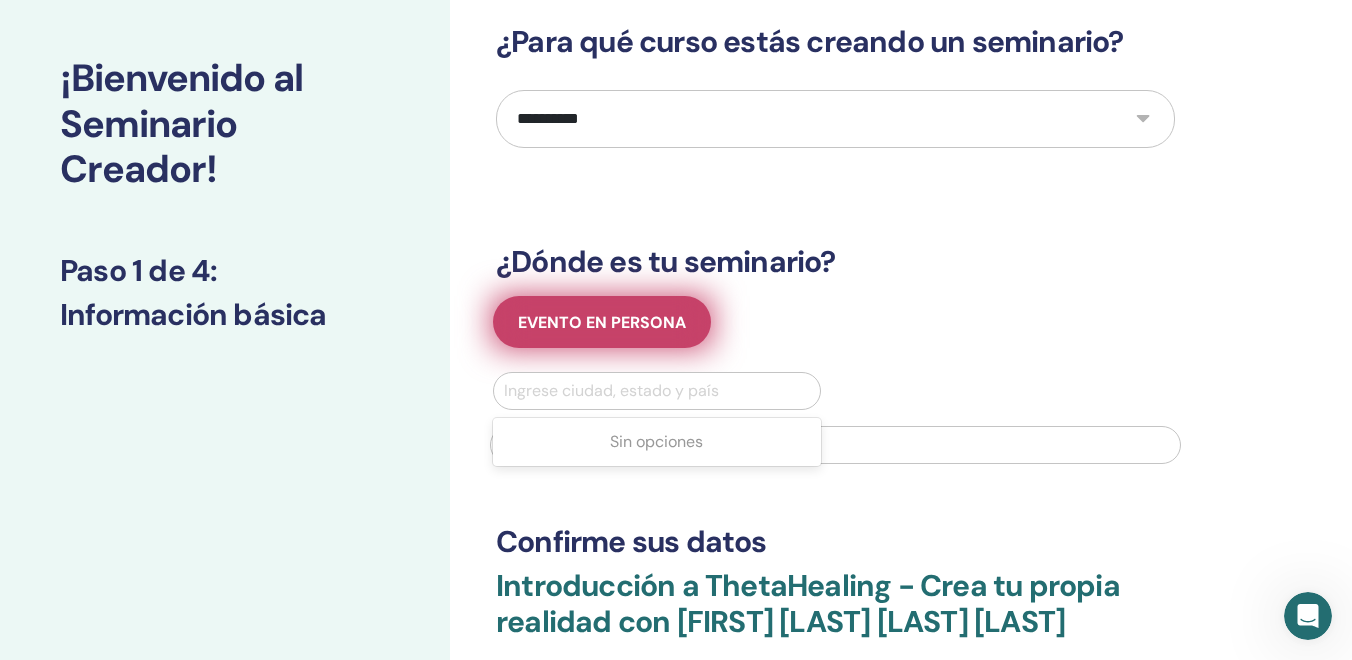 click on "Evento en persona" at bounding box center [602, 322] 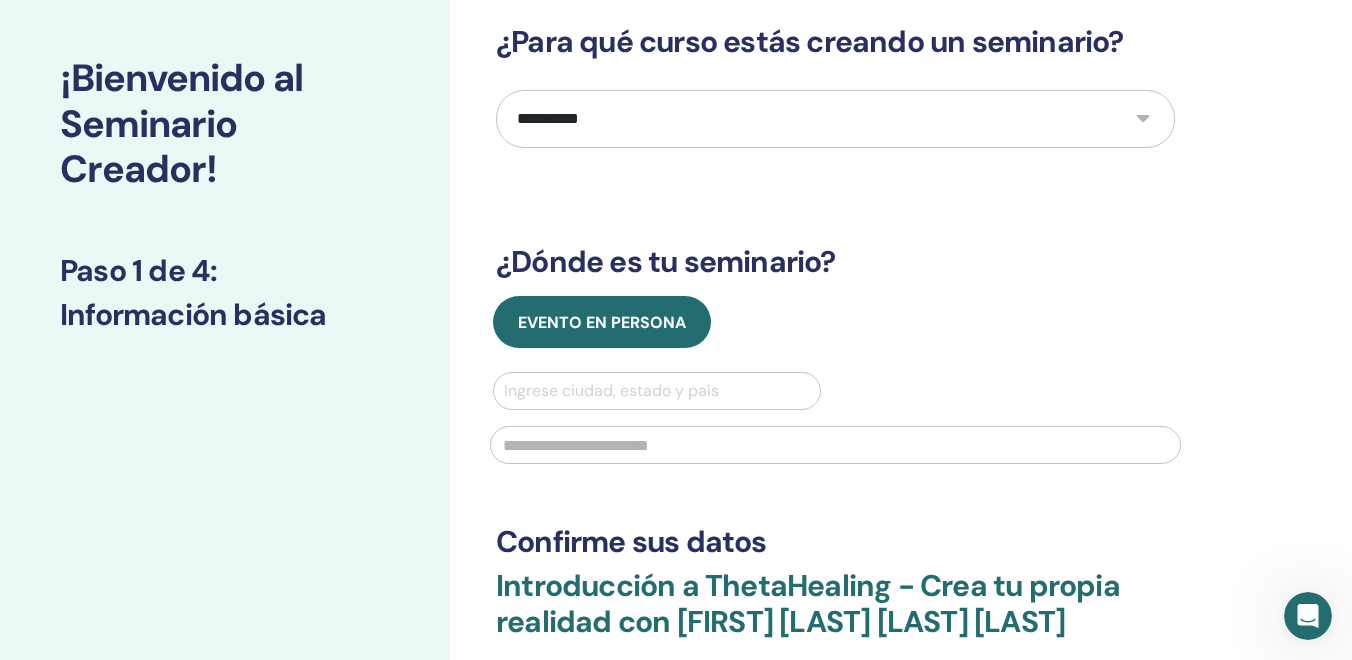 click at bounding box center [835, 445] 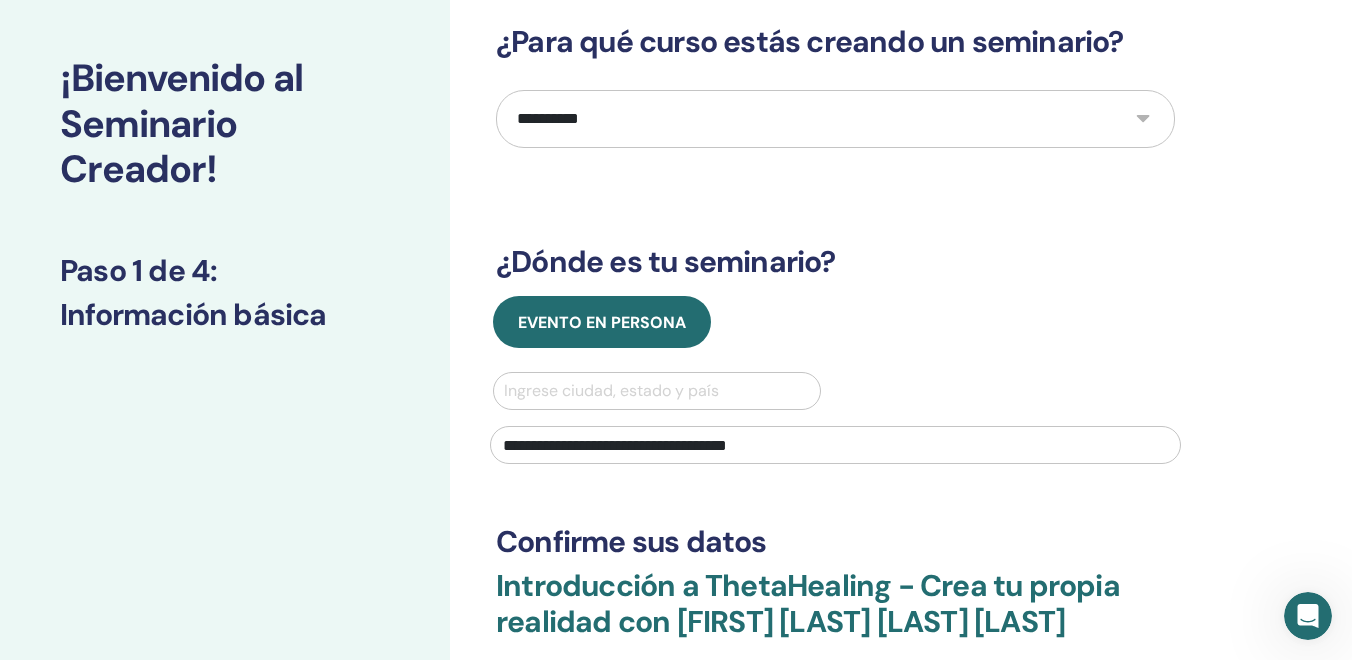 type on "**********" 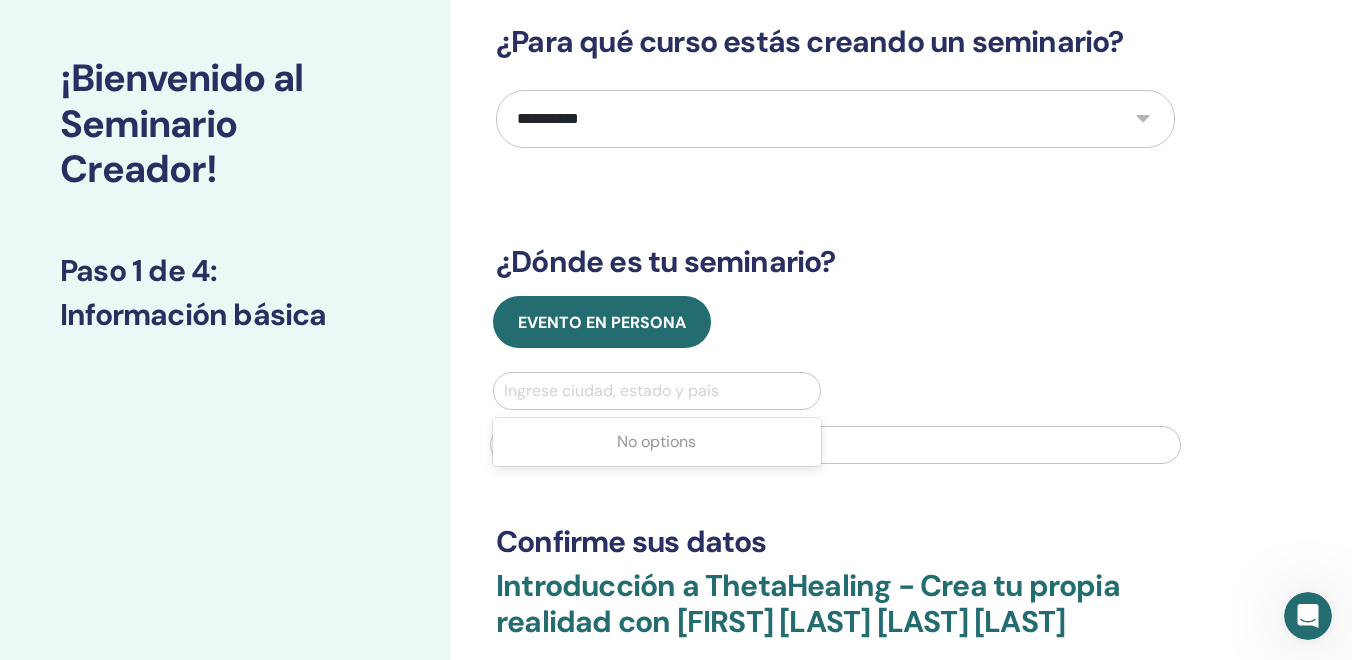 click at bounding box center (657, 391) 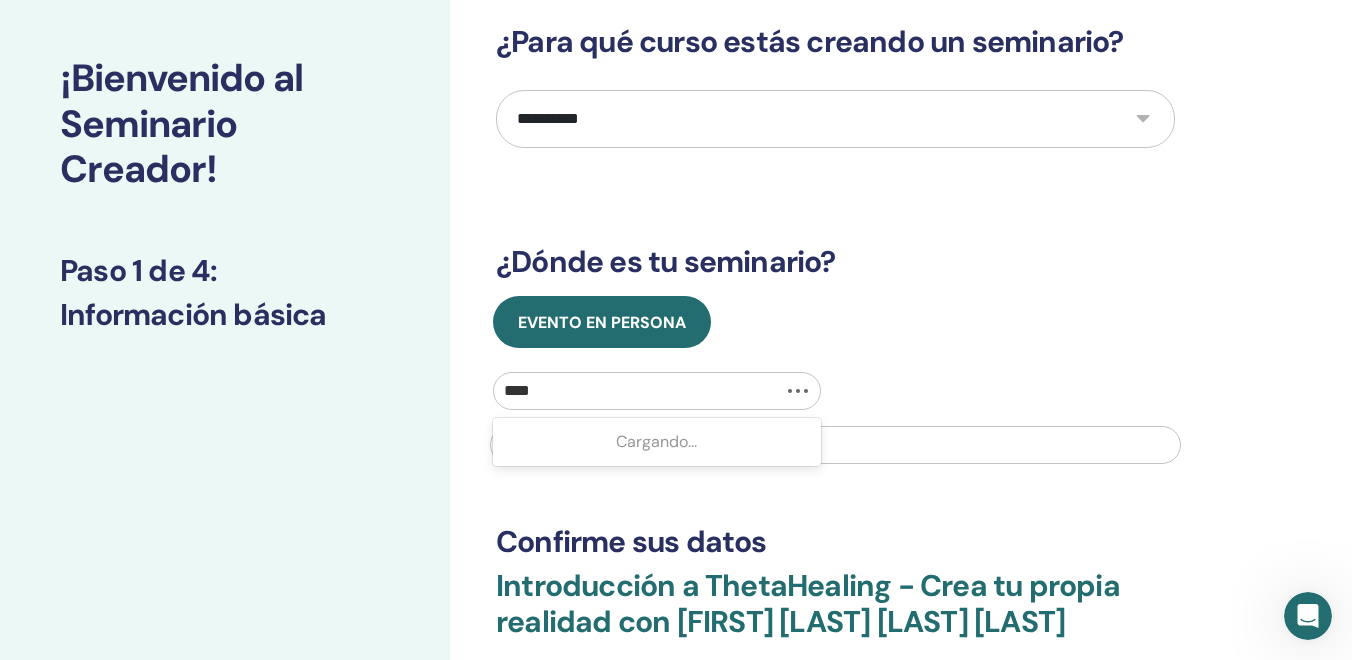 type on "*****" 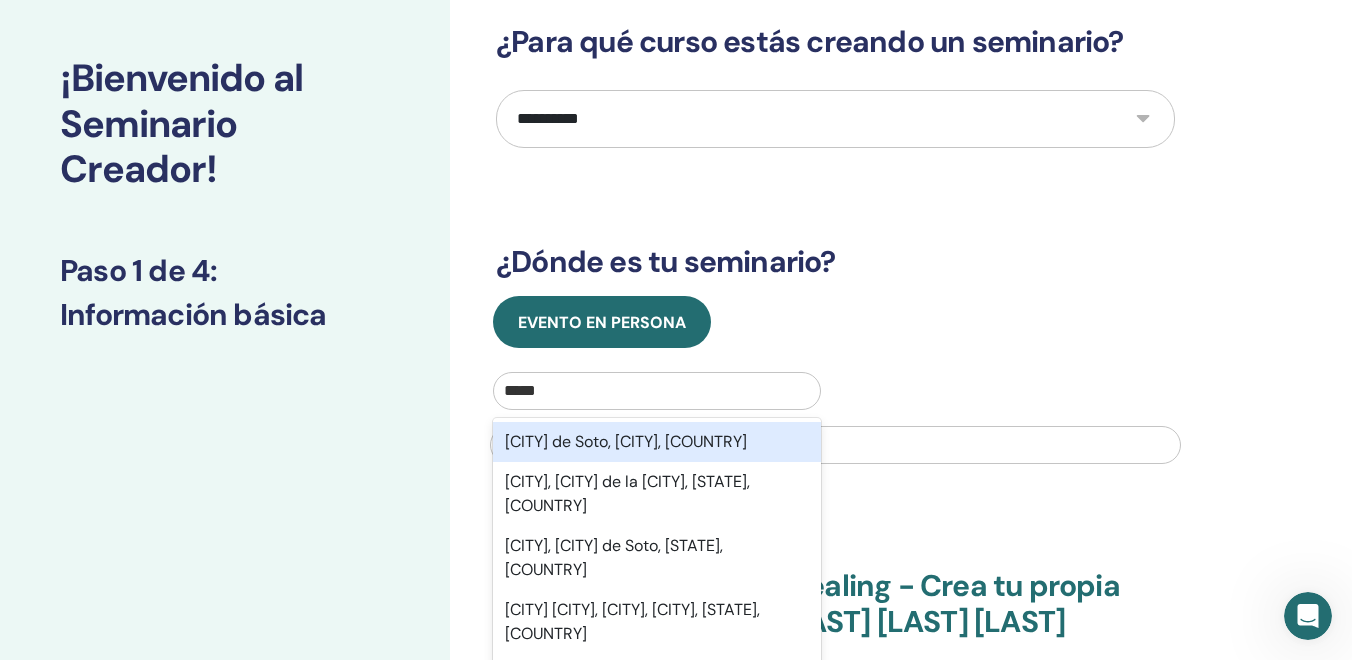 click on "Pachuca de Soto, Hidalgo, México" at bounding box center (626, 441) 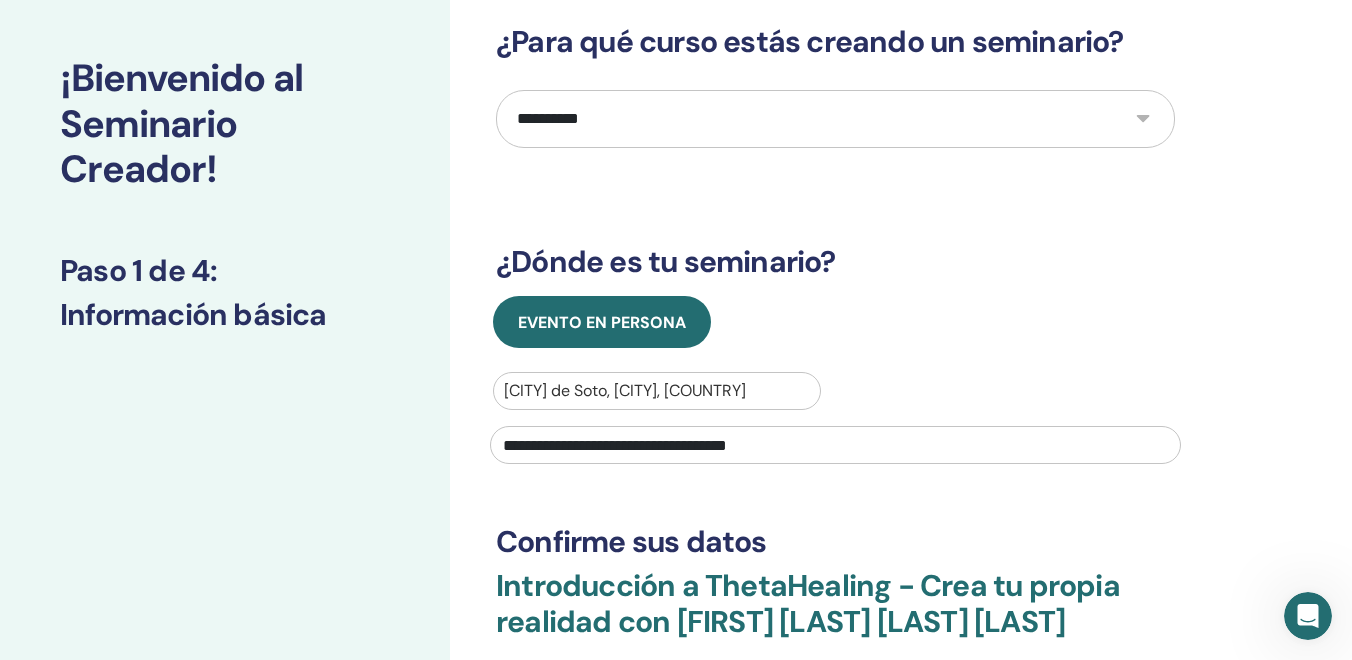 click on "**********" at bounding box center (835, 445) 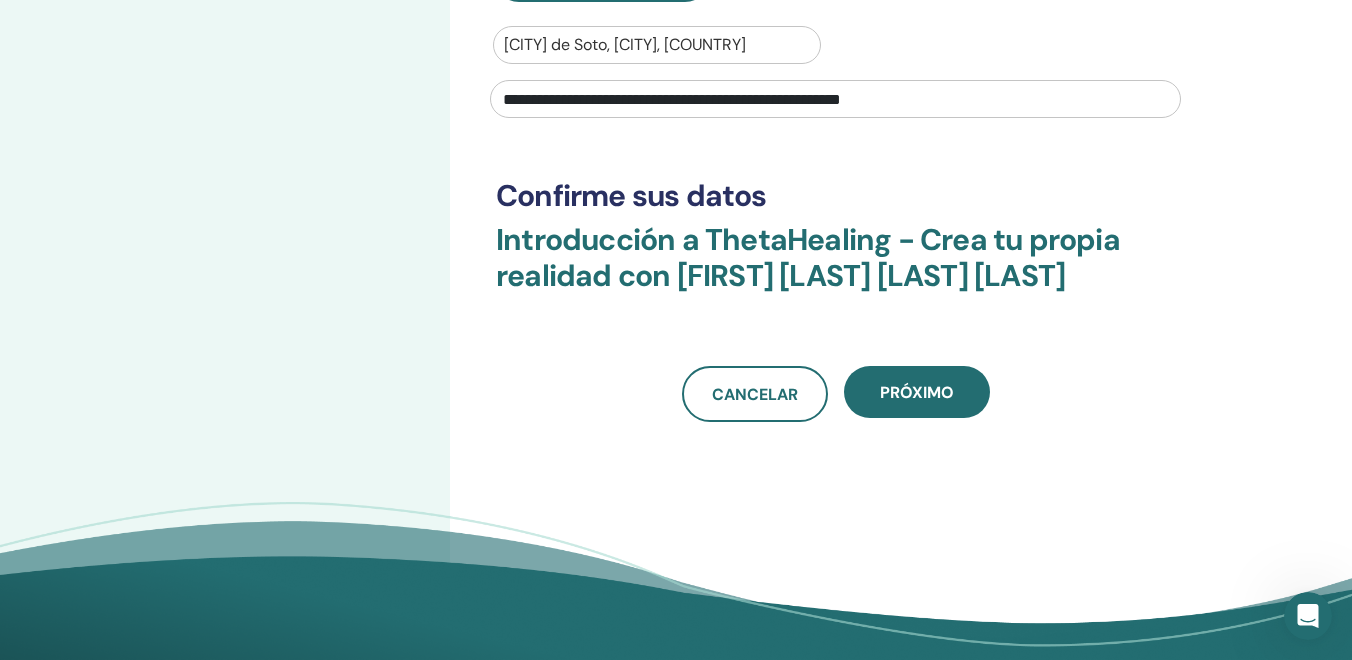 scroll, scrollTop: 435, scrollLeft: 0, axis: vertical 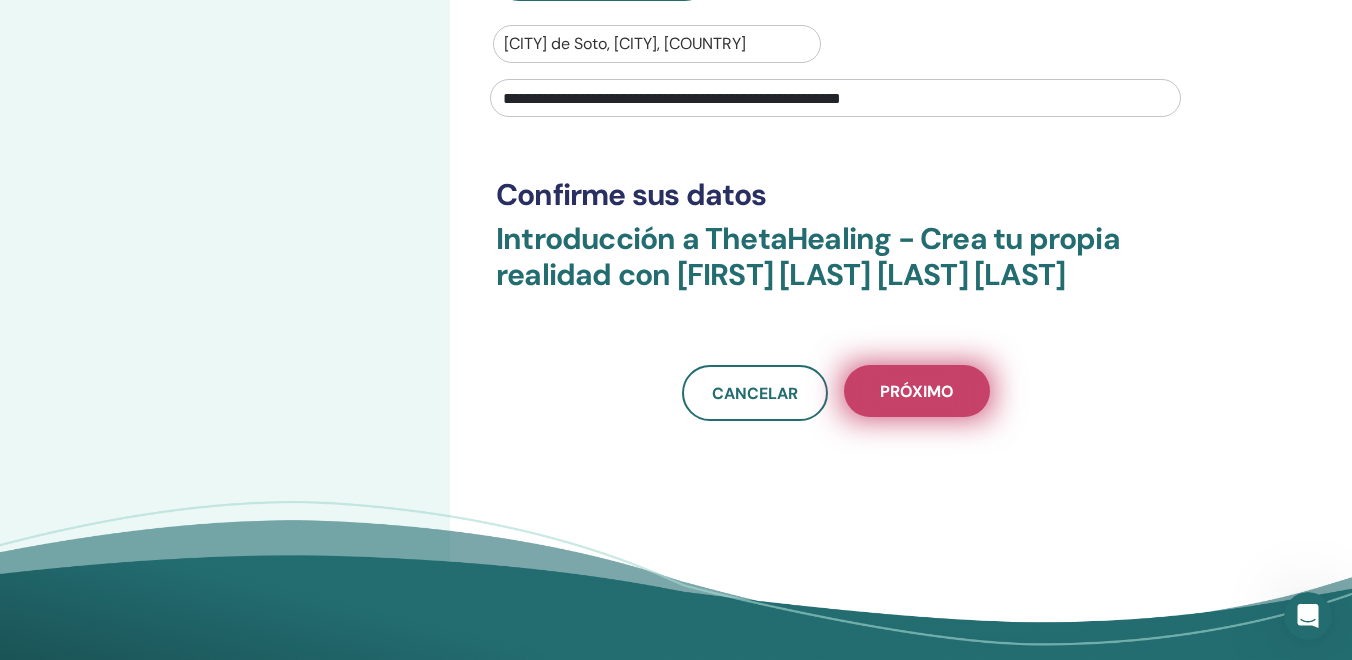 type on "**********" 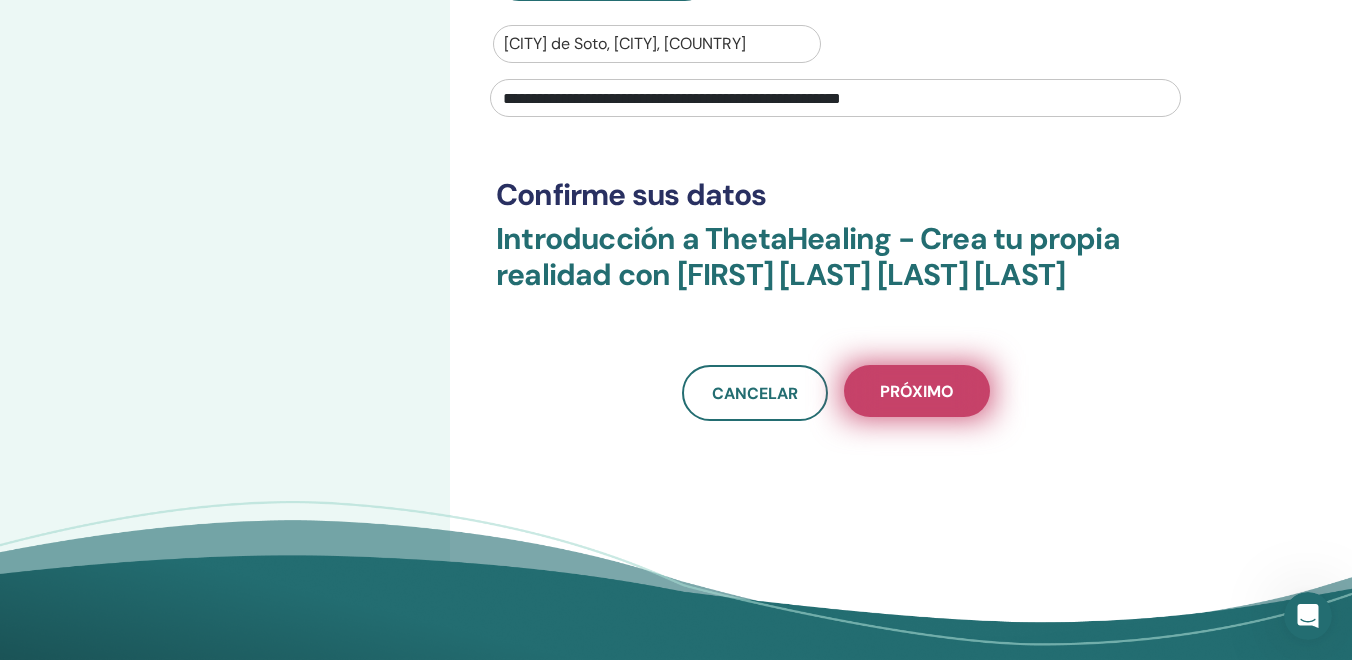 click on "Próximo" at bounding box center (917, 391) 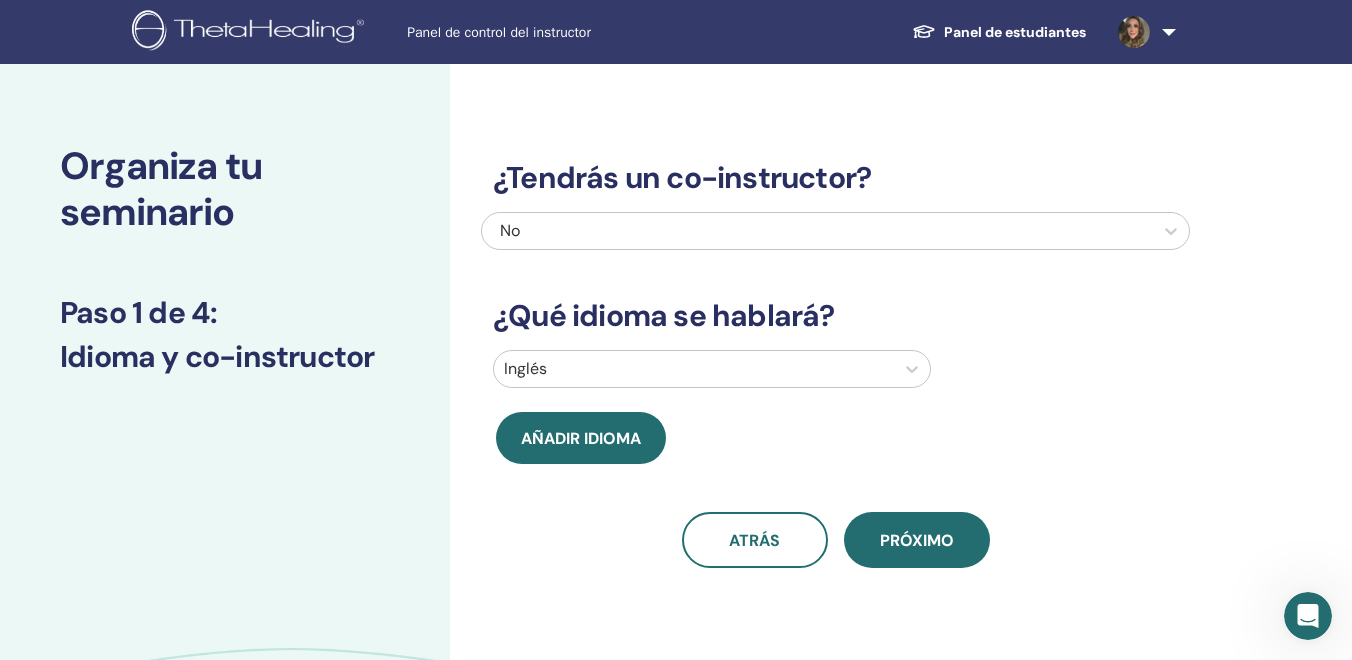 scroll, scrollTop: 2, scrollLeft: 0, axis: vertical 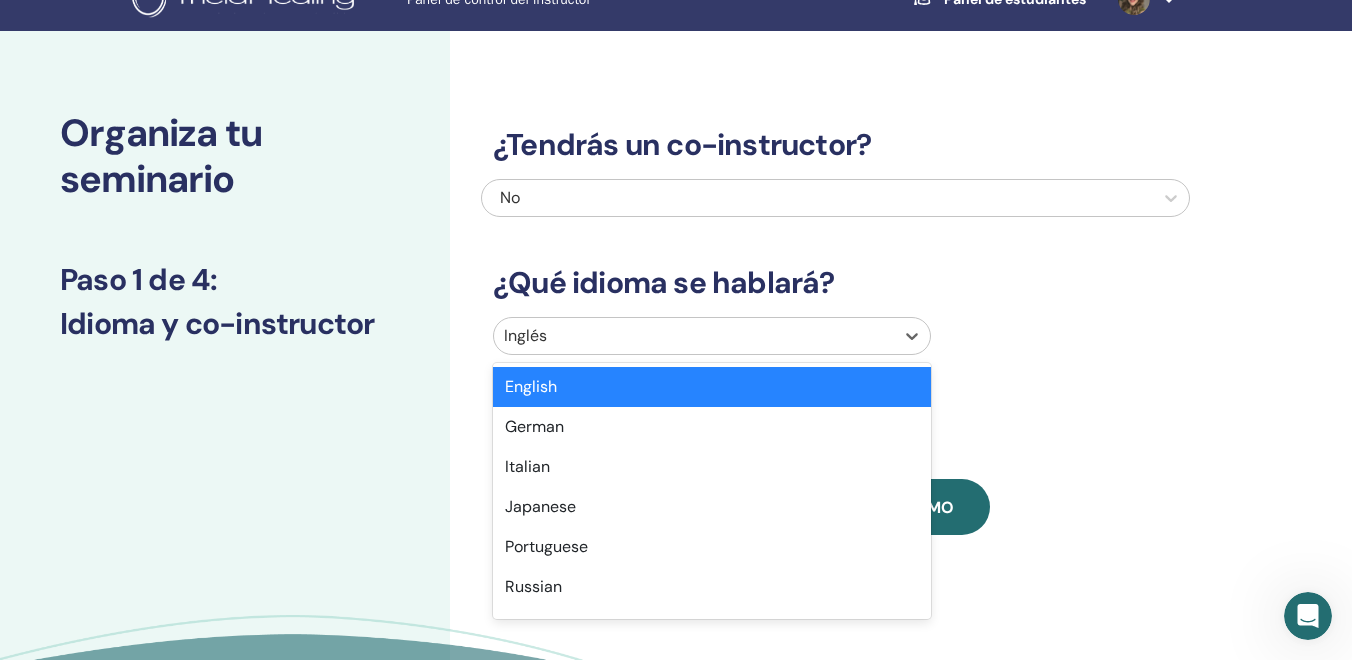 click on "option English selected, 1 of 47. 47 results available. Use Up and Down to choose options, press Enter to select the currently focused option, press Escape to exit the menu, press Tab to select the option and exit the menu. Inglés English German Italian Japanese Portuguese Russian American Sign Language Spanish Arabic Bengali Bosnian Bulgarian Cantonese Croatian Czech Danish Dutch Estonian Finnish French Greek Hebrew Hindi Hungarian Irish Korean Latin Latvian Lebanese Lithuanian Mandarin Chinese Luxembourgish Marathi Norwegian Polish Romanian Serbian Slovak Slovenian Swedish Tamil Telugu Turkish Ukrainian Vietnamese Wu Chinese Persian (Farsi)" at bounding box center (712, 336) 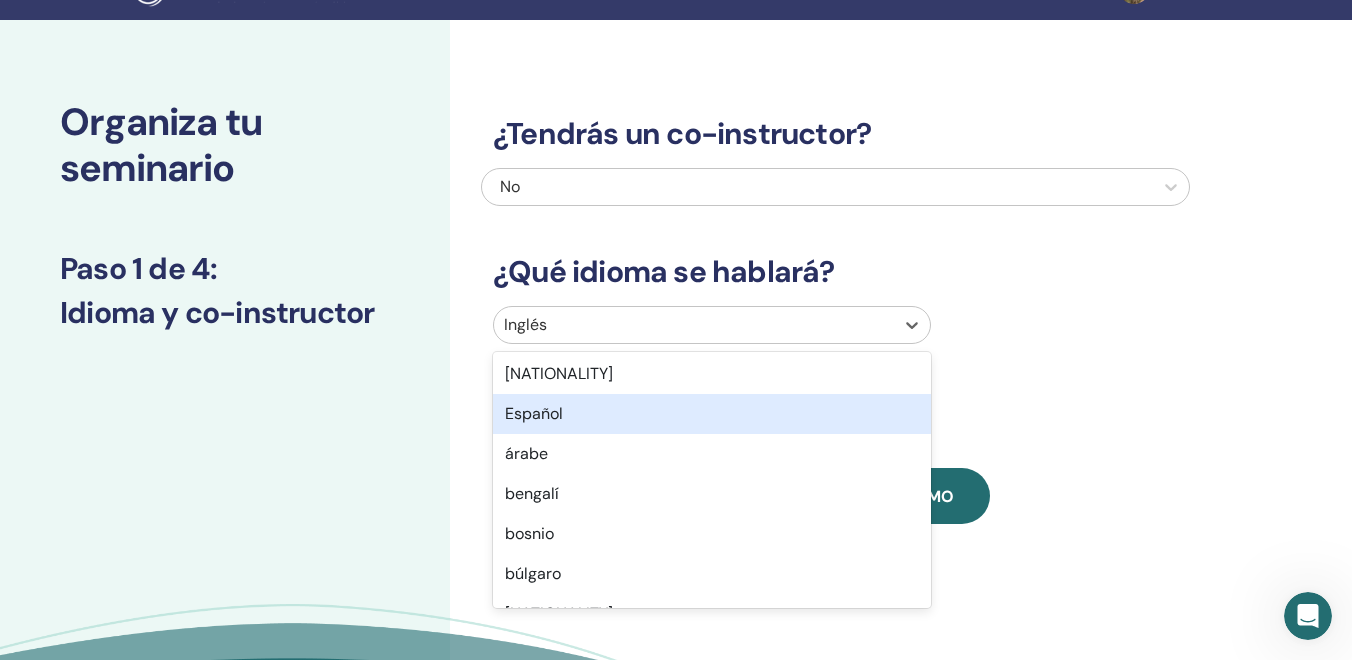 scroll, scrollTop: 250, scrollLeft: 0, axis: vertical 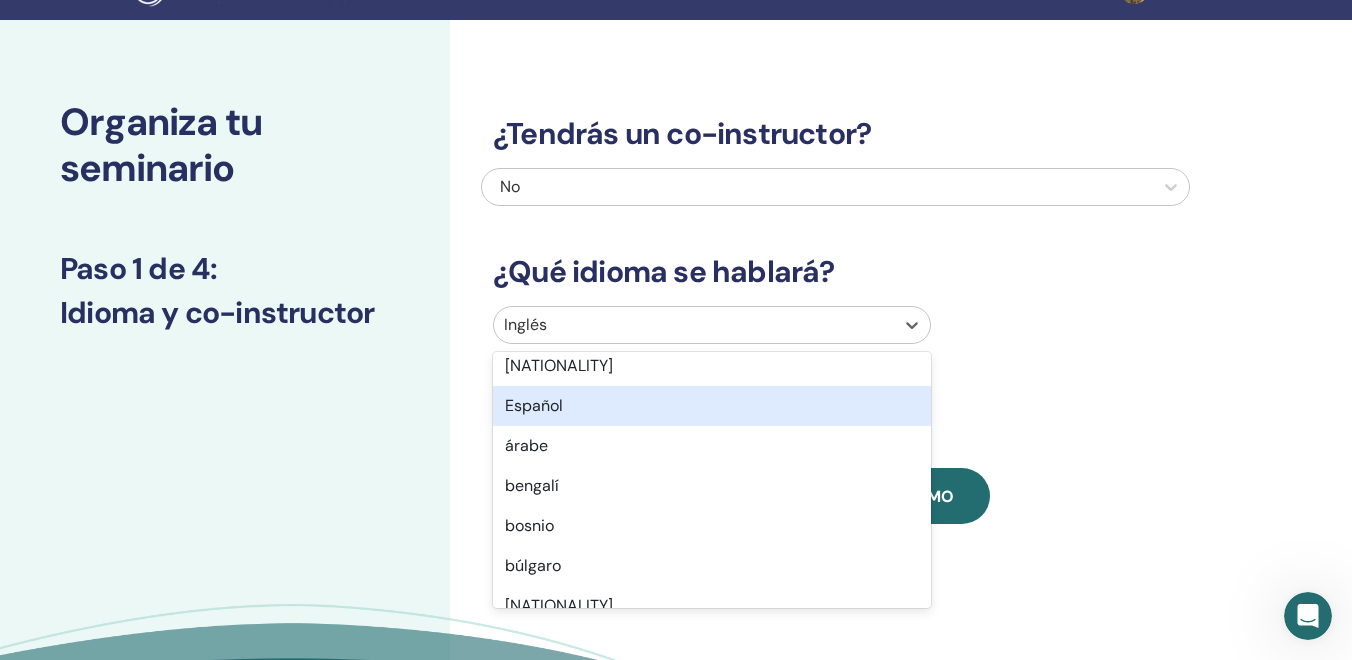 click on "Español" at bounding box center [712, 406] 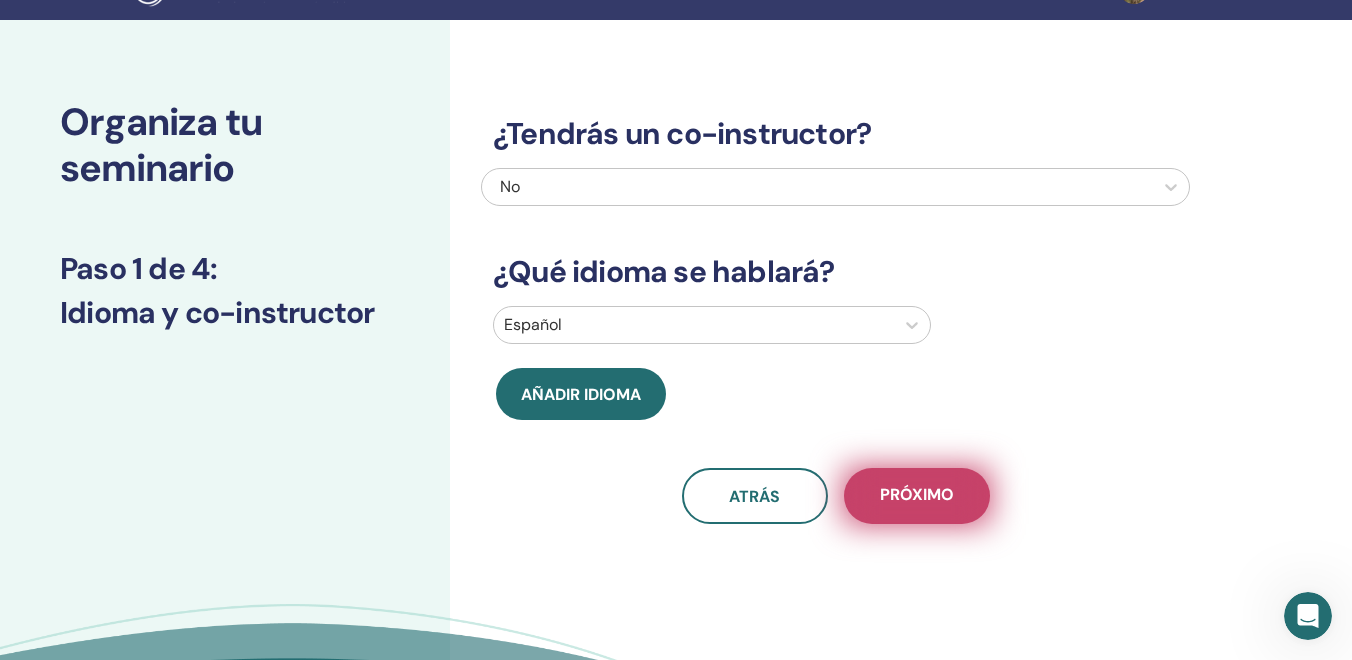 click on "Próximo" at bounding box center [917, 496] 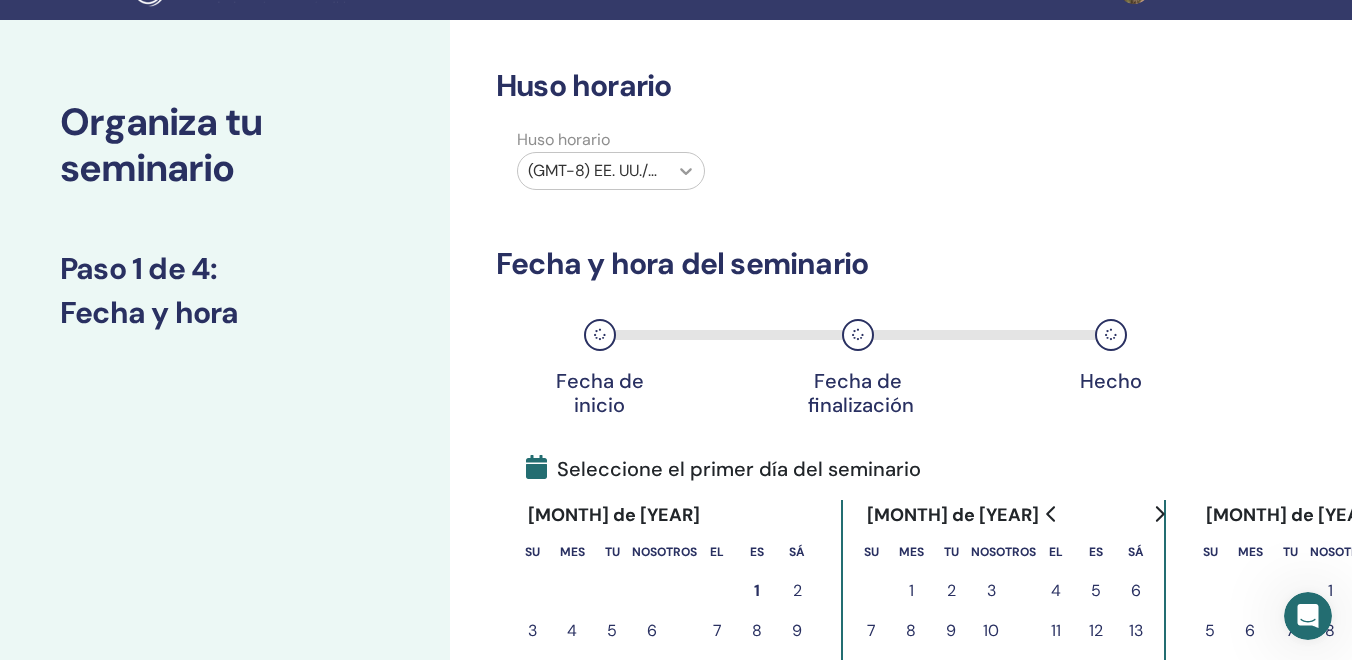 click 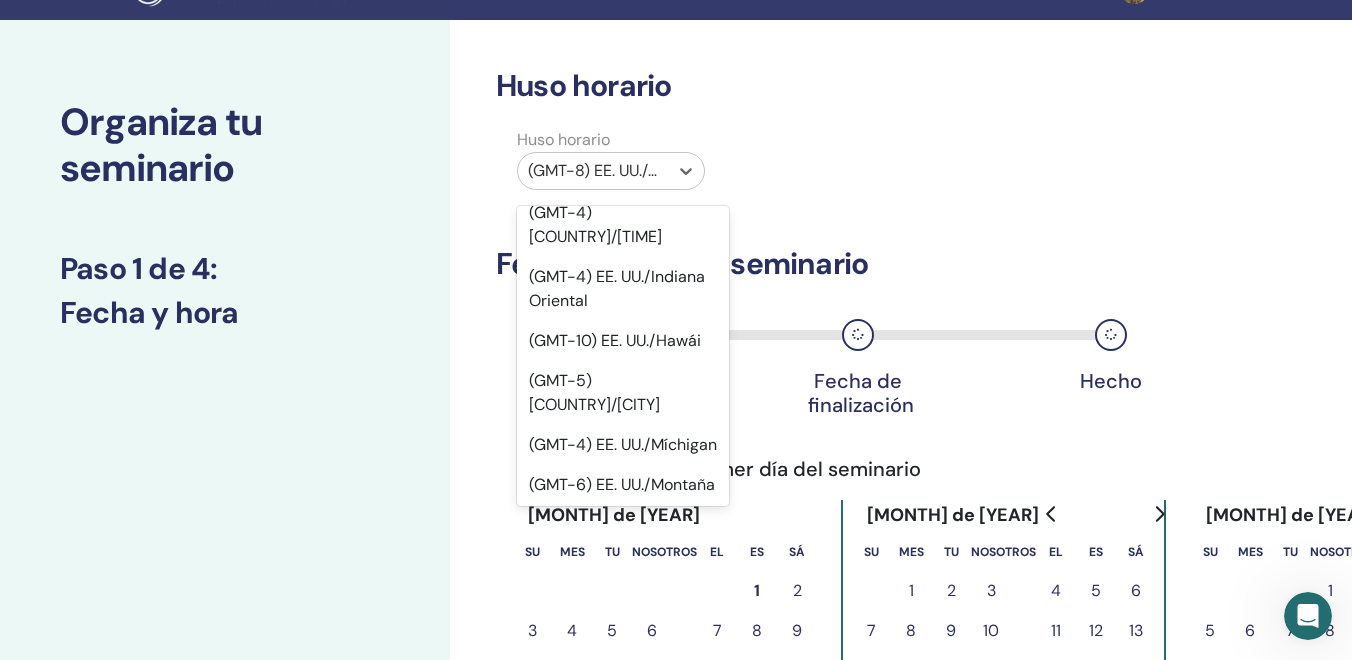 scroll, scrollTop: 0, scrollLeft: 0, axis: both 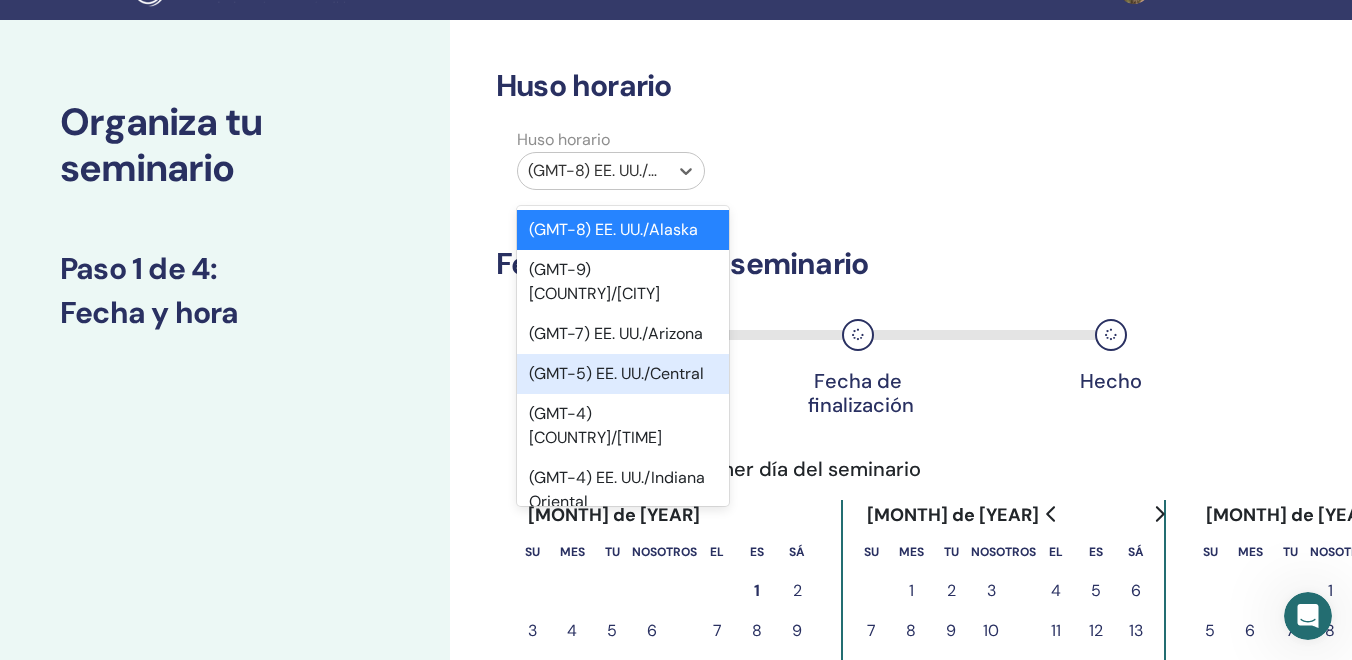 click on "(GMT-5) EE. UU./Central" at bounding box center [616, 373] 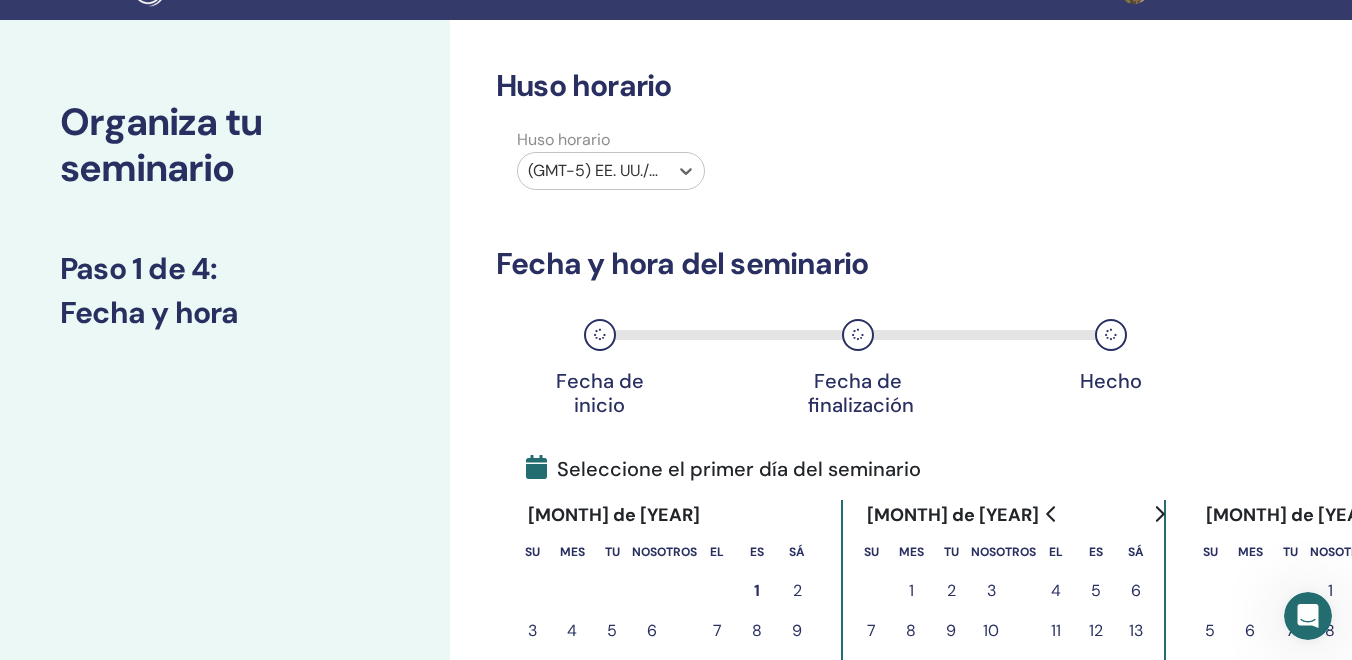 click at bounding box center [593, 171] 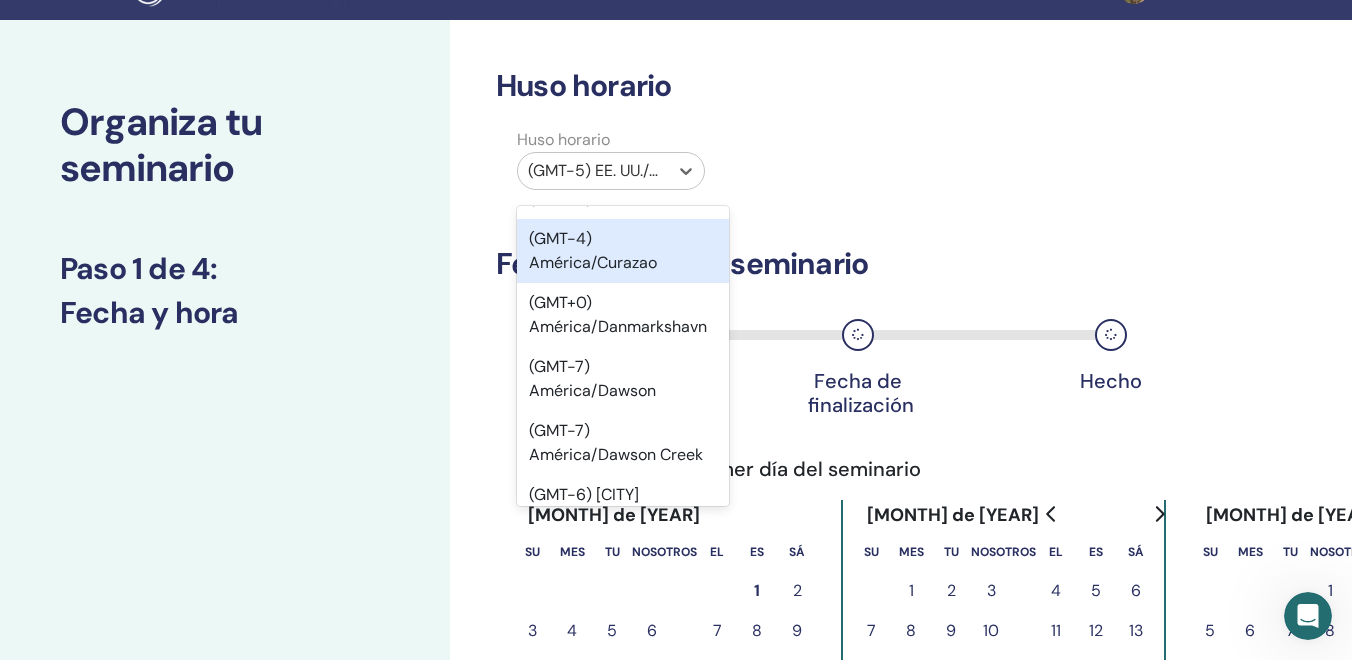 scroll, scrollTop: 7041, scrollLeft: 0, axis: vertical 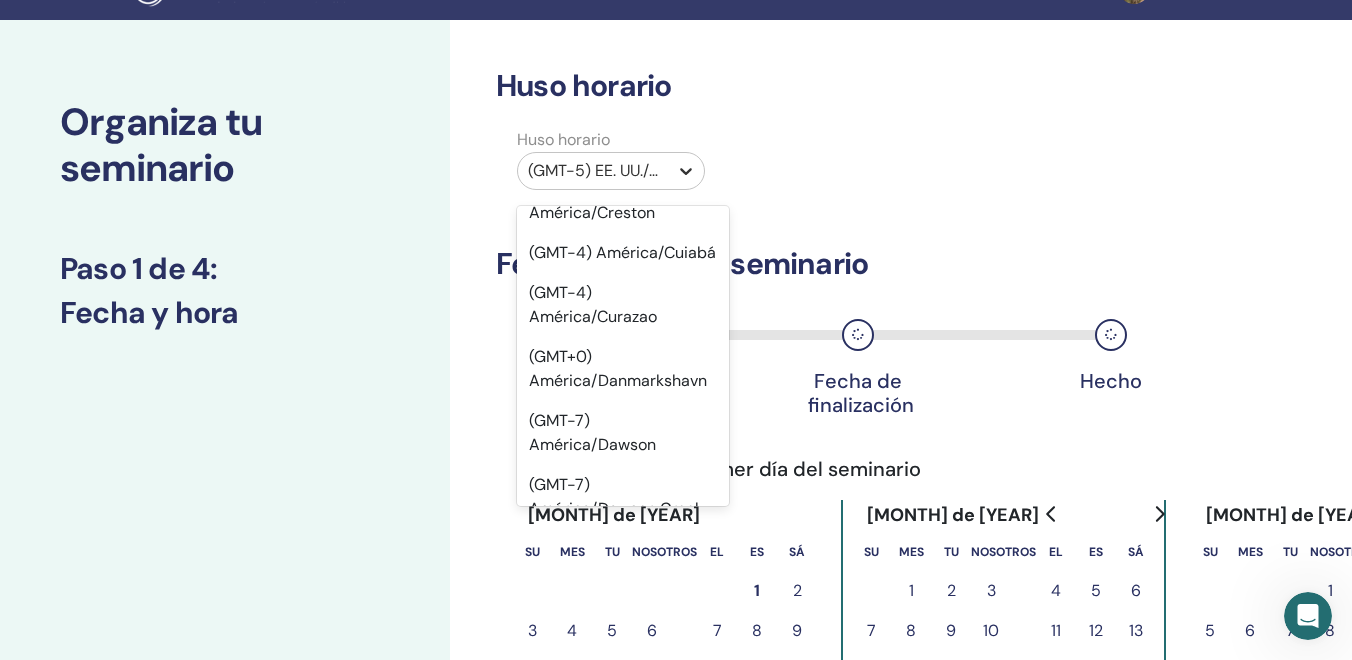 click 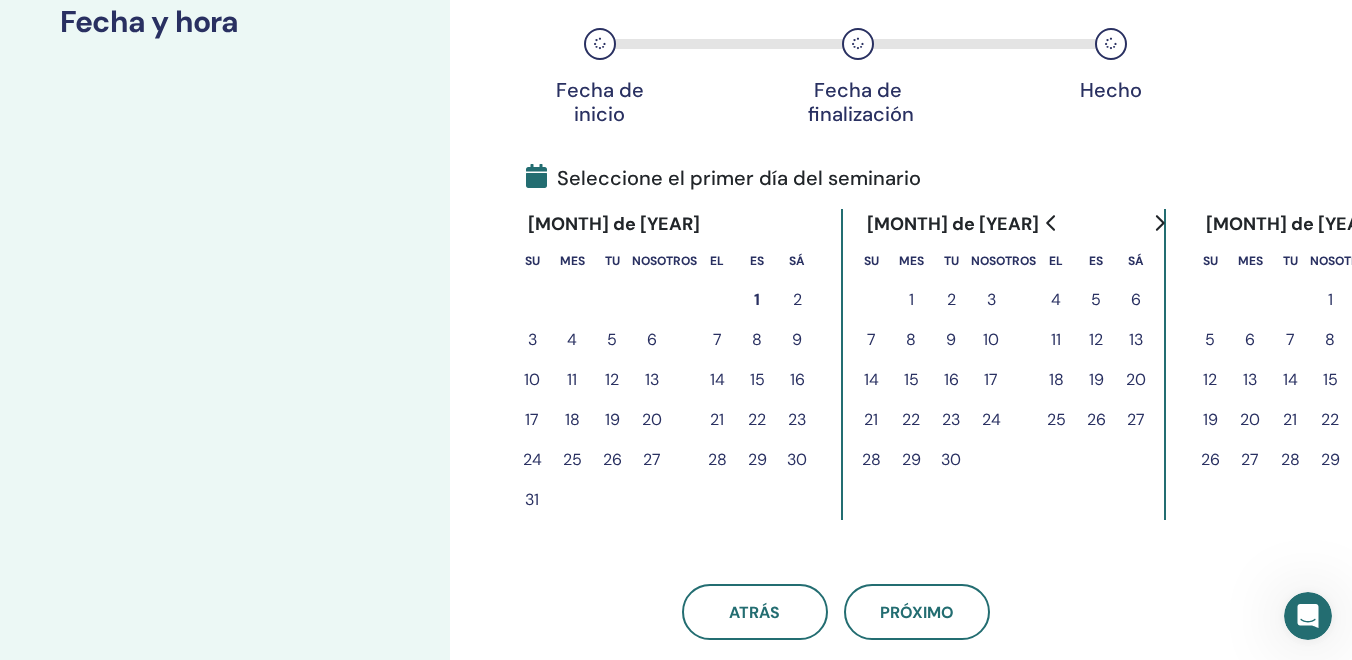 scroll, scrollTop: 337, scrollLeft: 0, axis: vertical 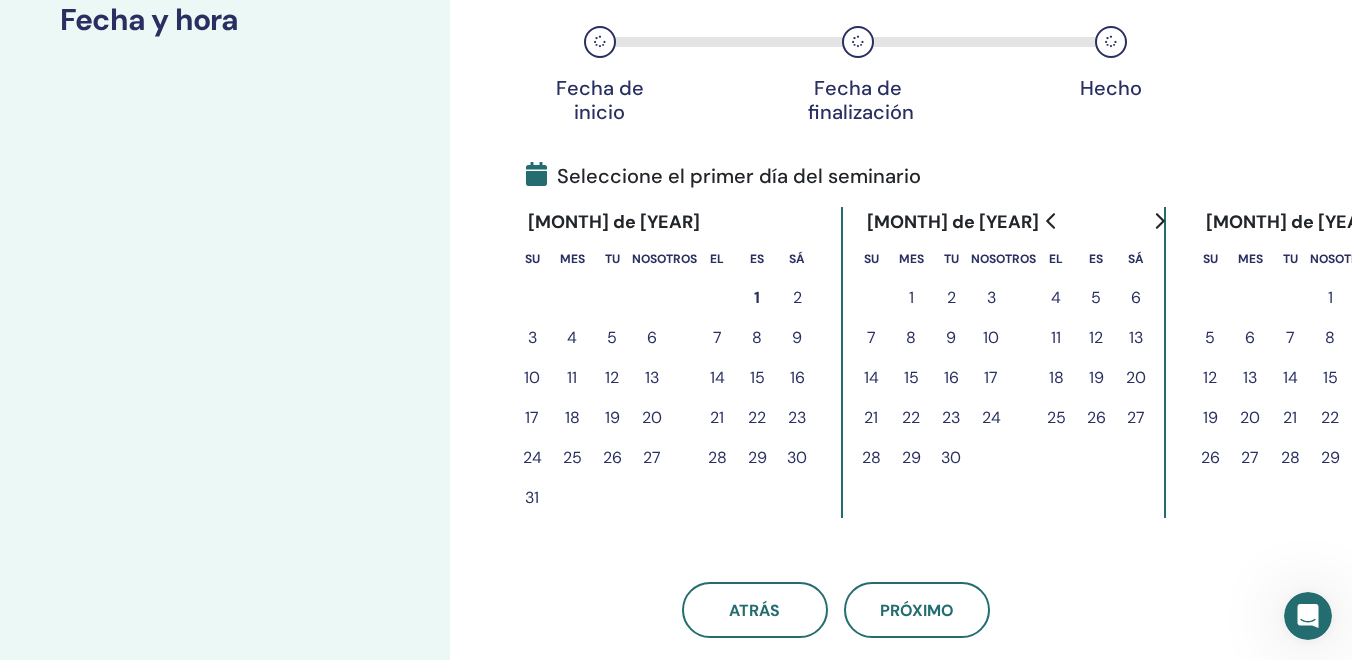 click on "8" at bounding box center (757, 337) 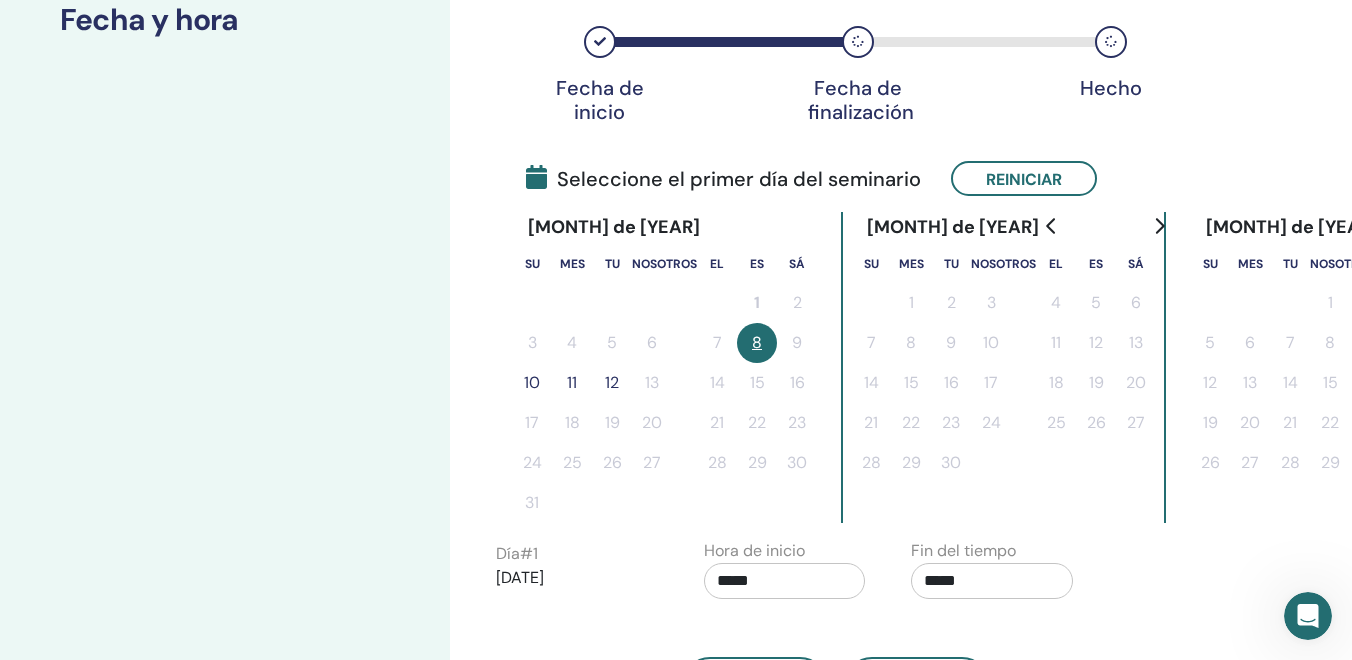 click on "12" at bounding box center (612, 382) 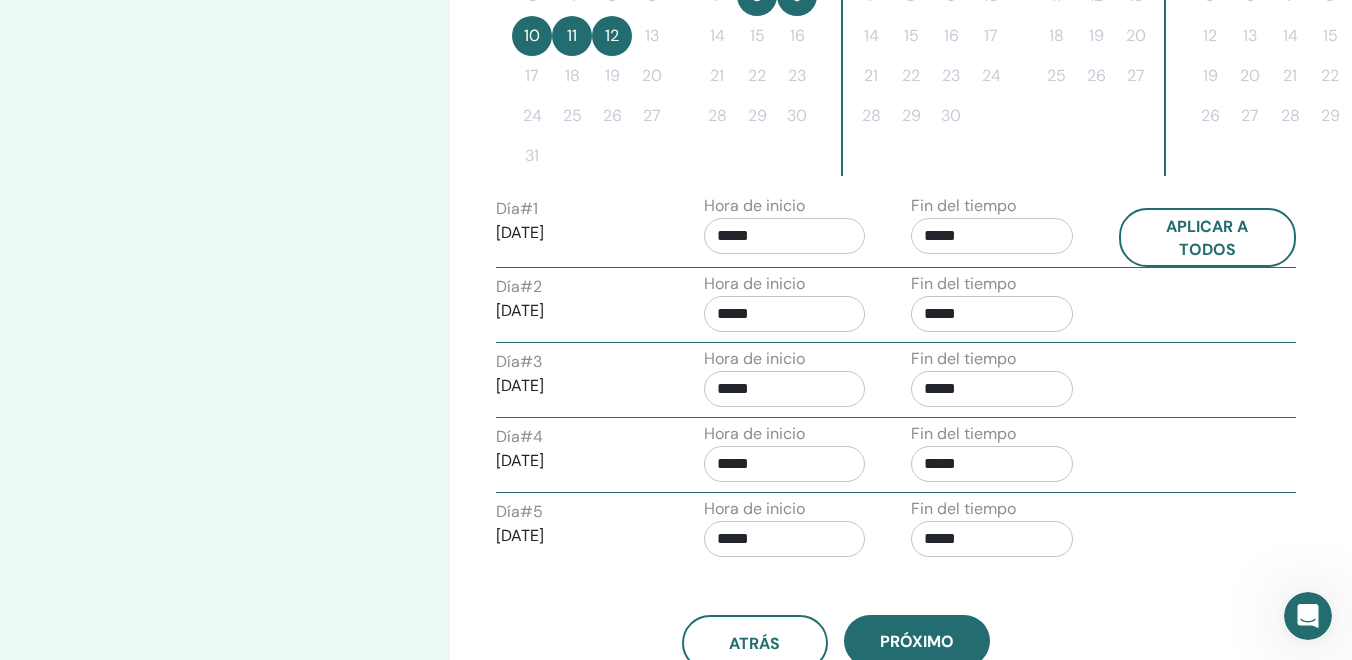 scroll, scrollTop: 689, scrollLeft: 0, axis: vertical 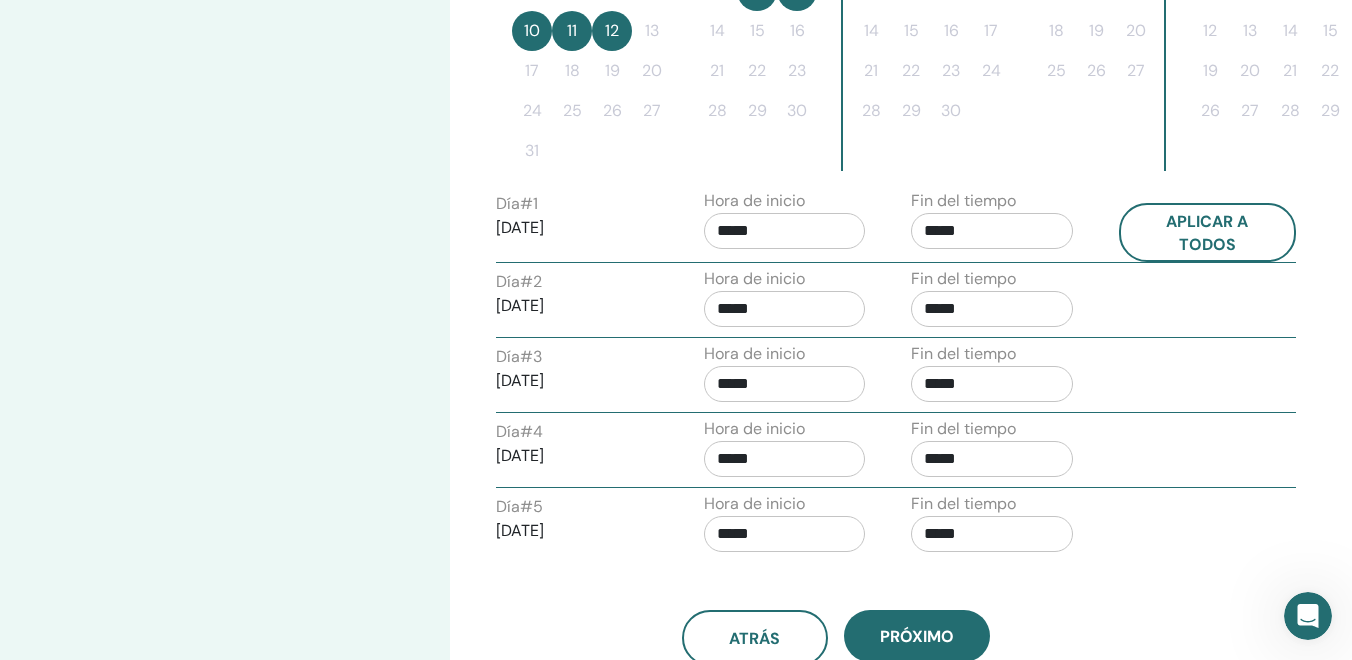 click on "*****" at bounding box center (785, 231) 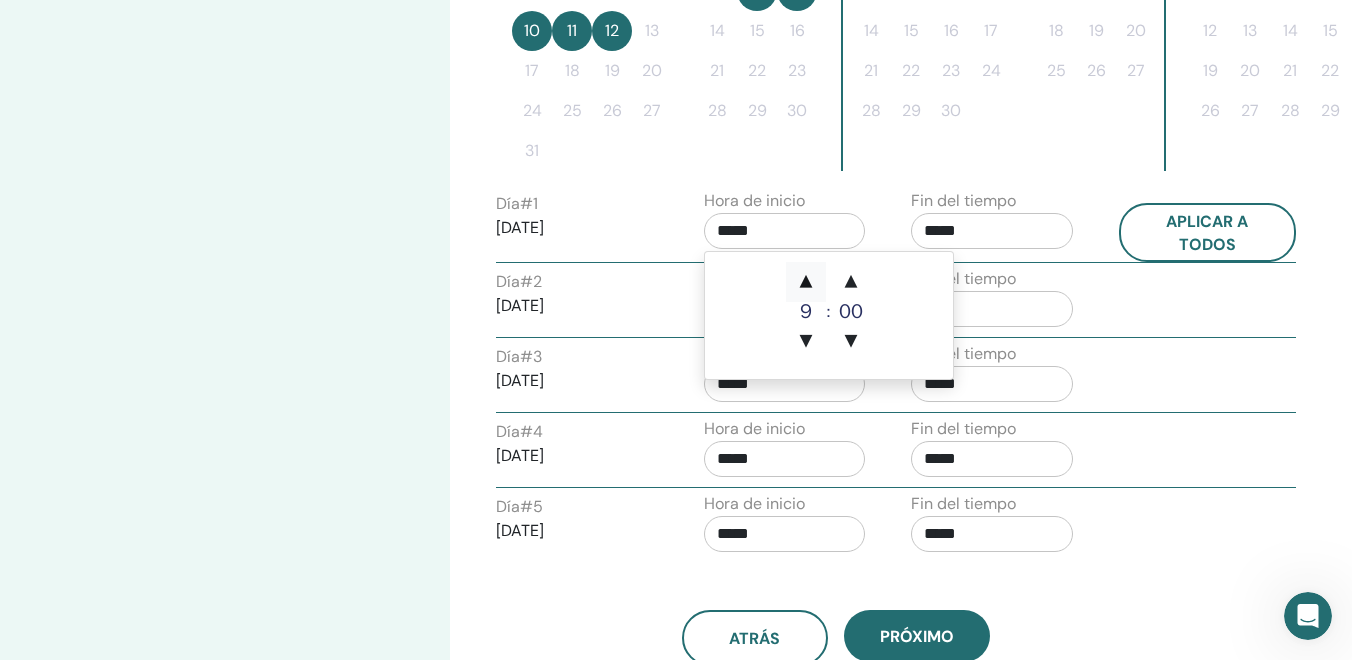 click on "▲" at bounding box center (806, 282) 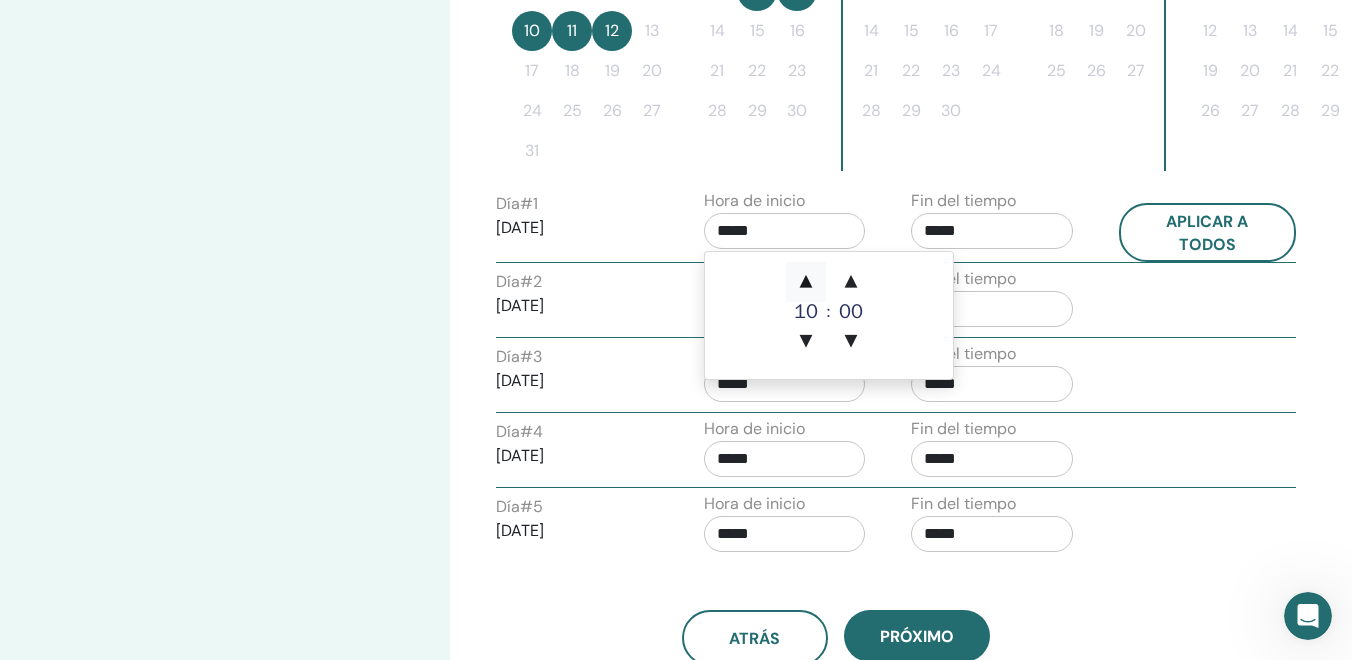click on "▲" at bounding box center [806, 282] 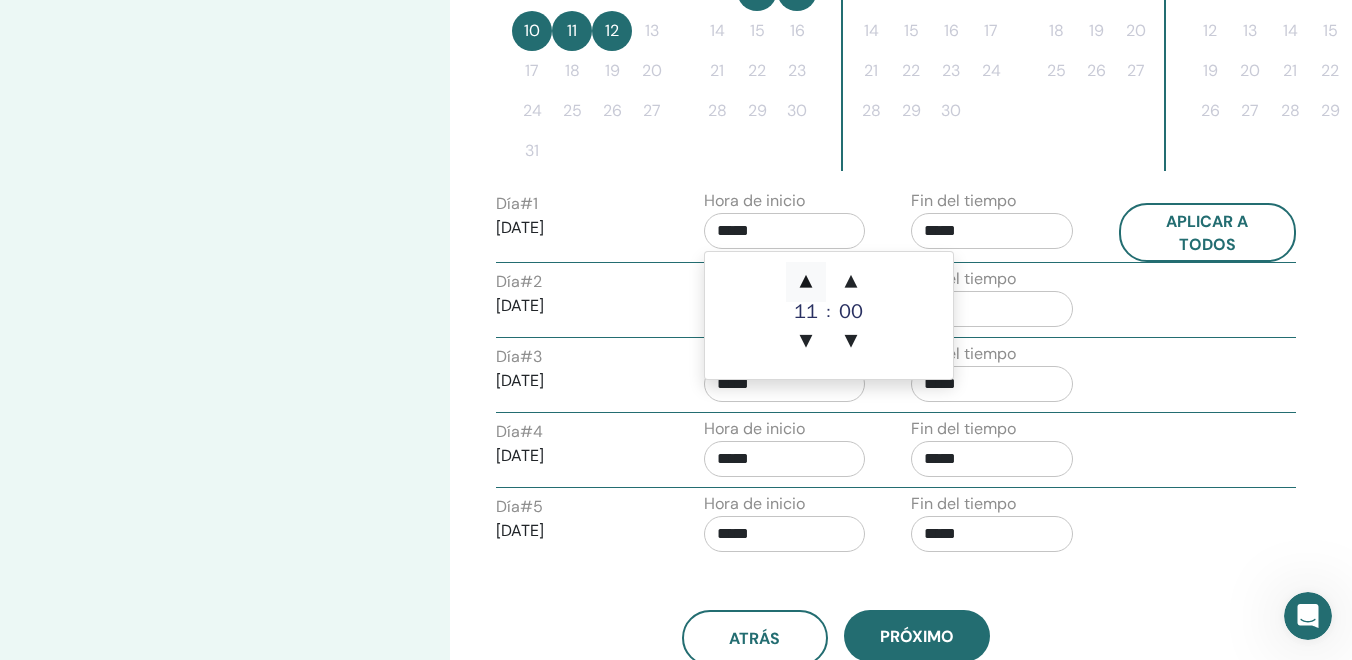 click on "▲" at bounding box center [806, 282] 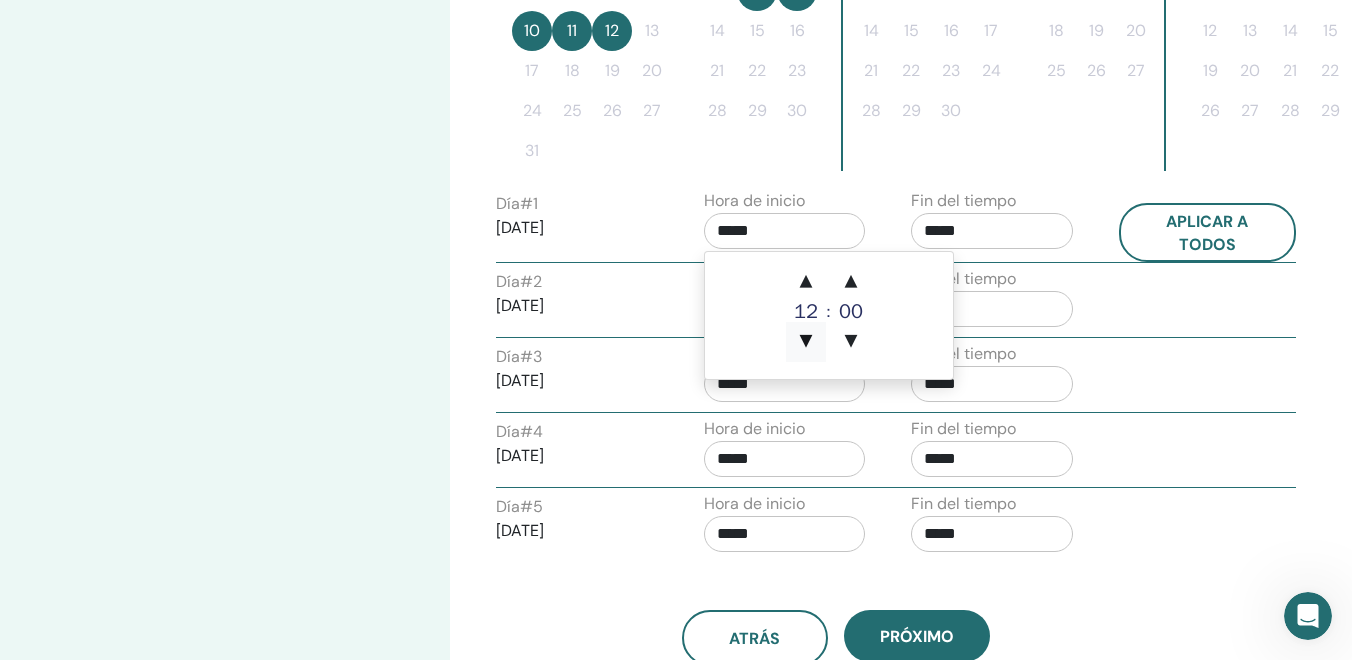click on "▼" at bounding box center (806, 342) 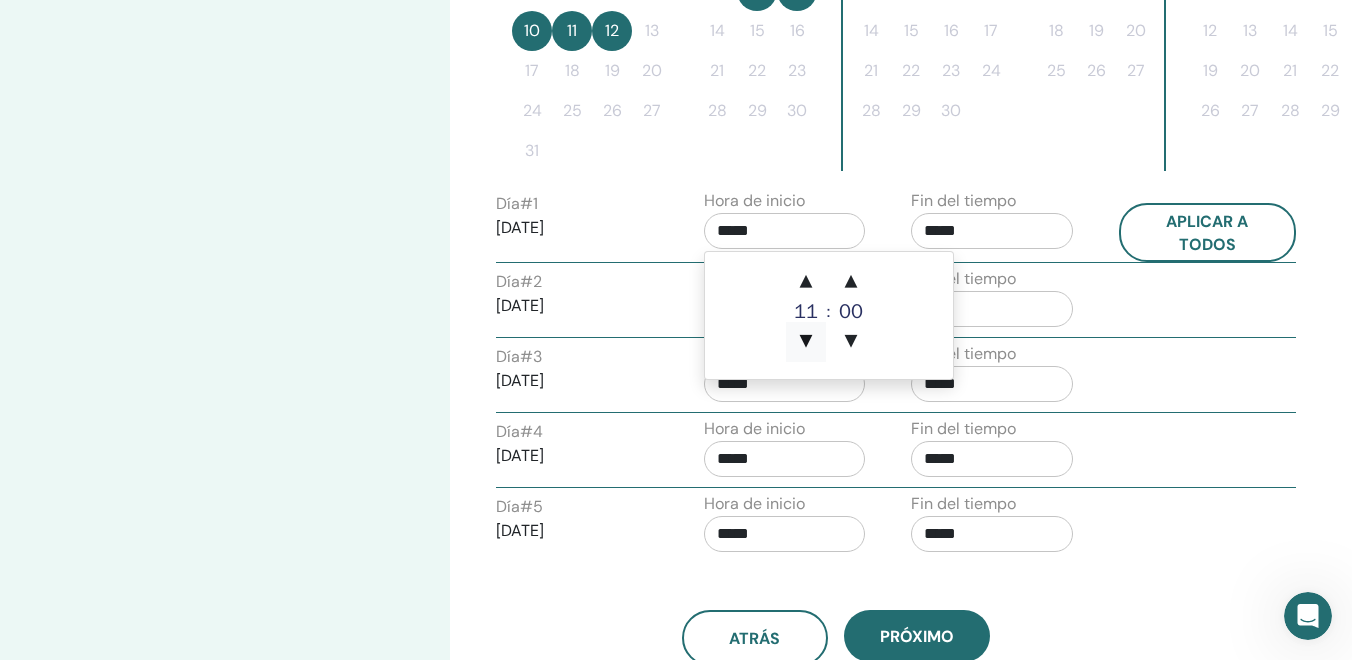 click on "▼" at bounding box center (806, 342) 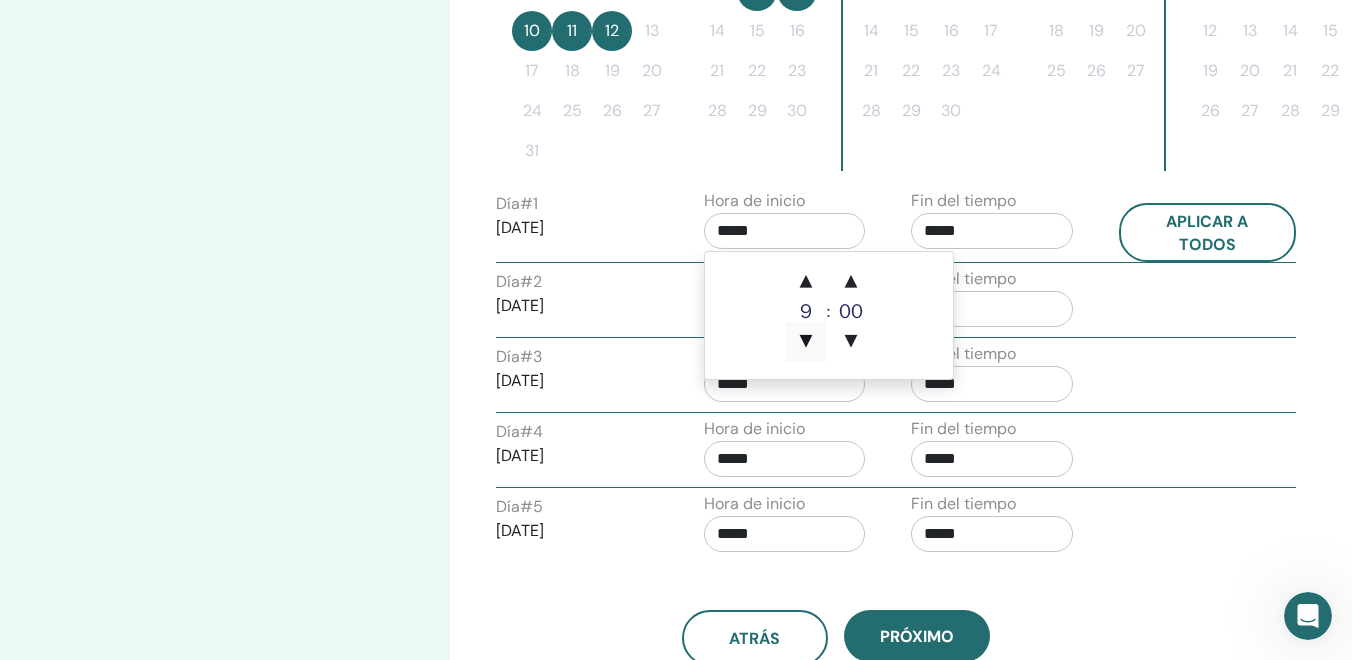 click on "▼" at bounding box center (806, 342) 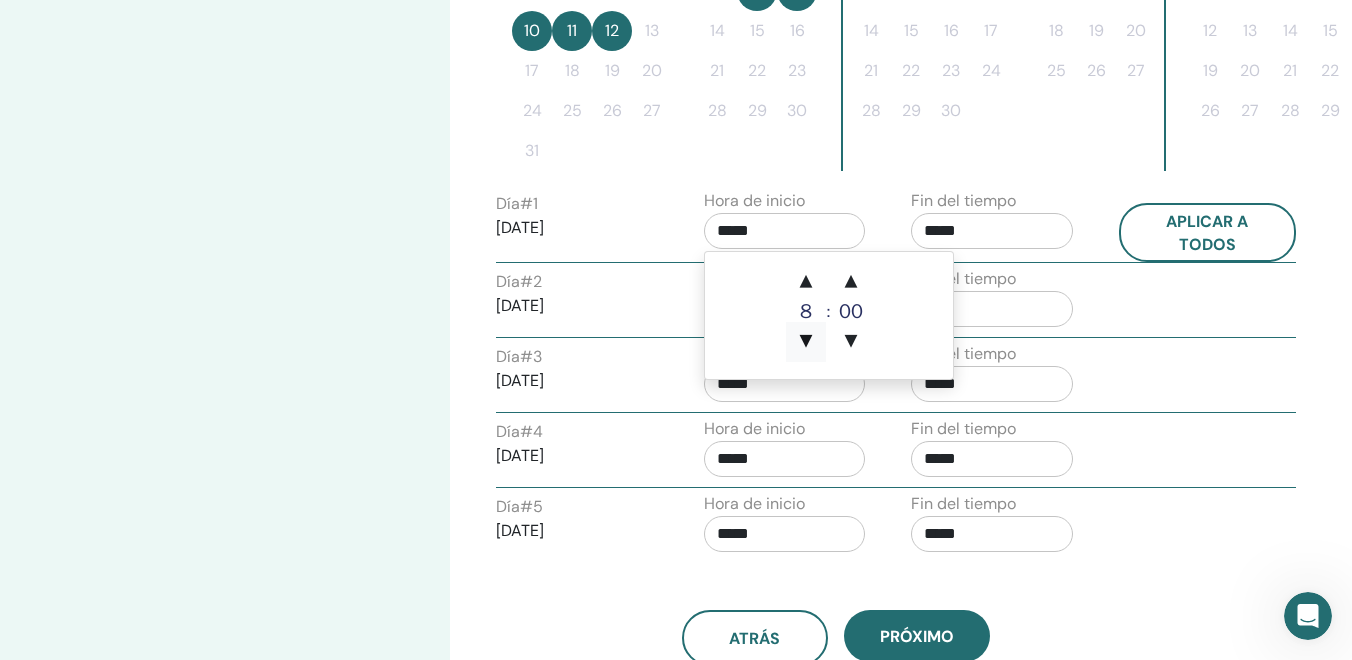 click on "▼" at bounding box center (806, 342) 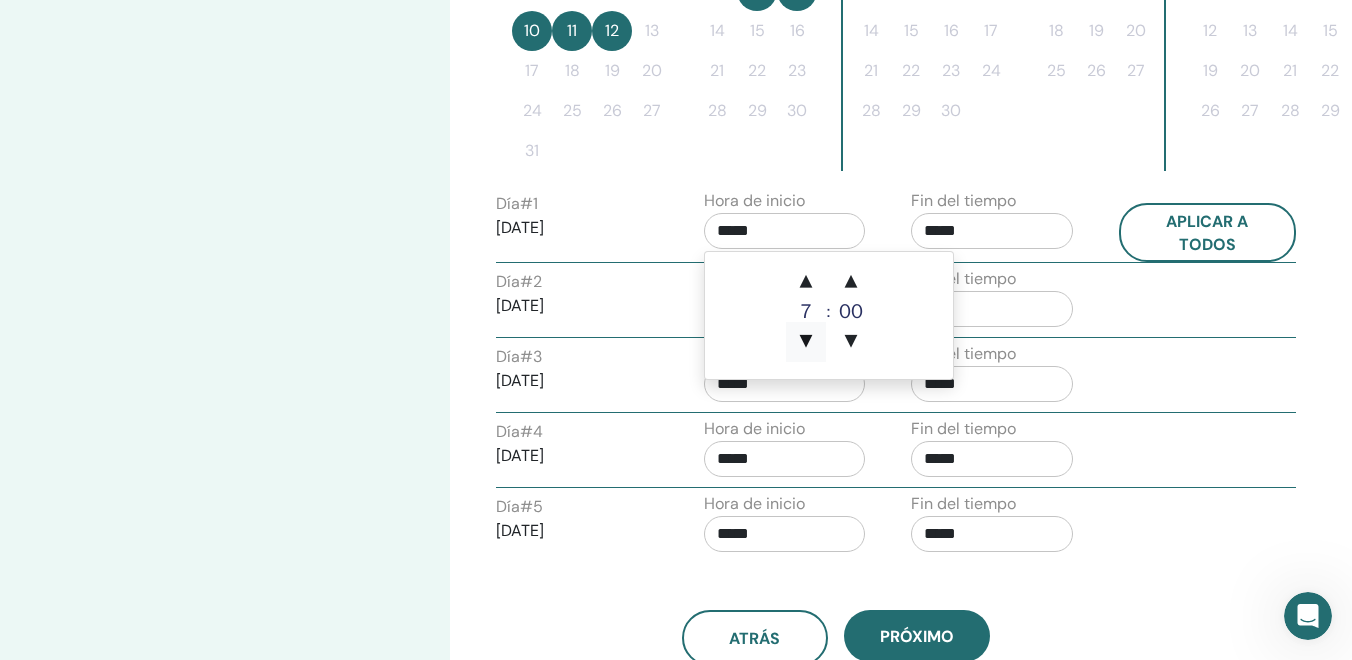 click on "▼" at bounding box center [806, 342] 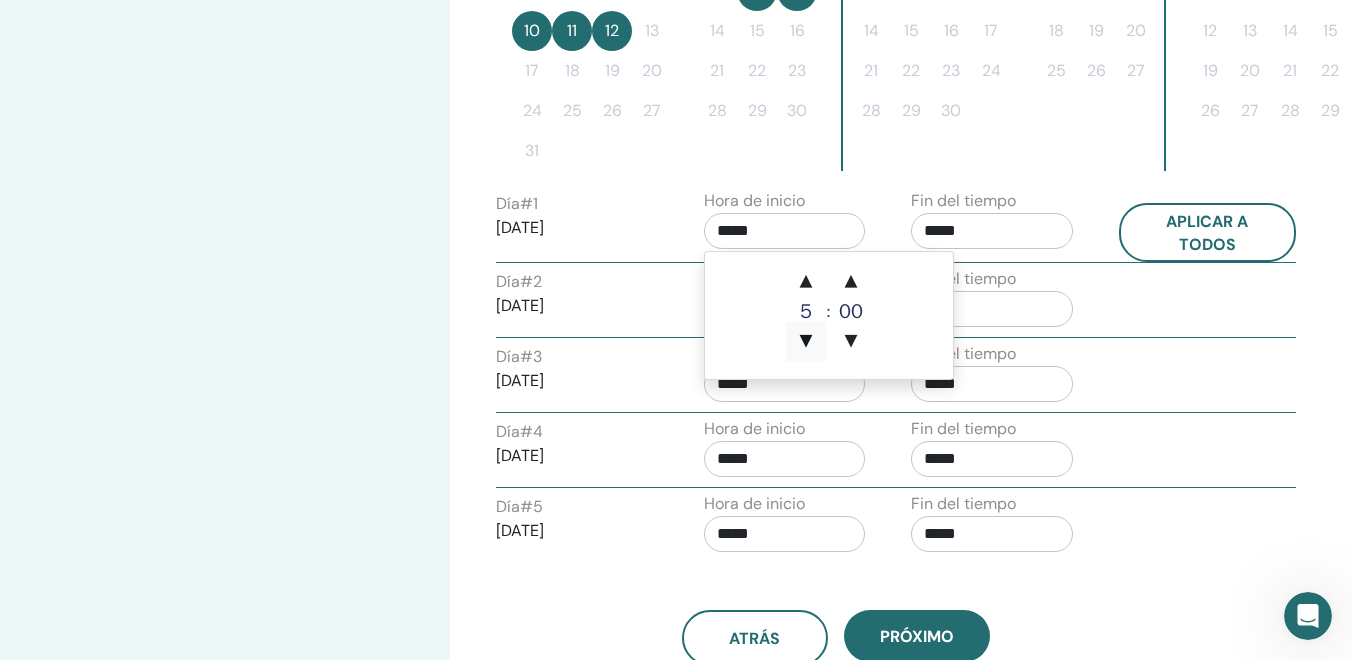 click on "▼" at bounding box center (806, 342) 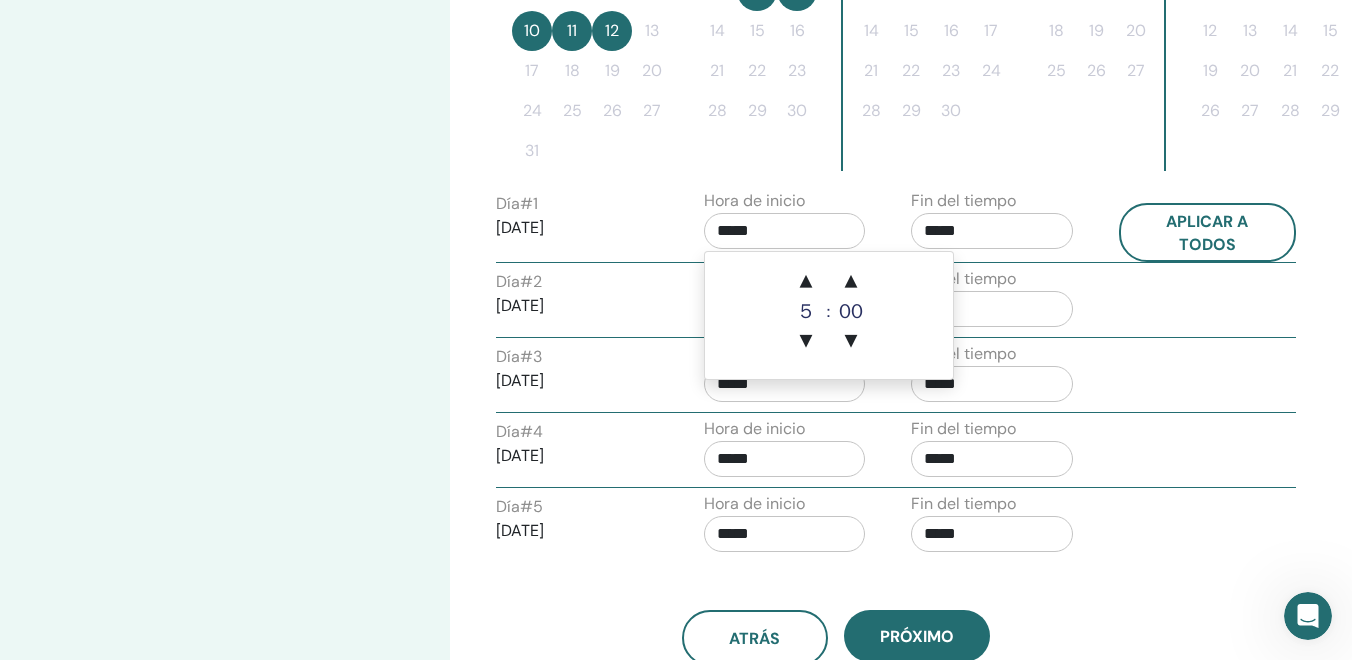 click on "*****" at bounding box center [992, 231] 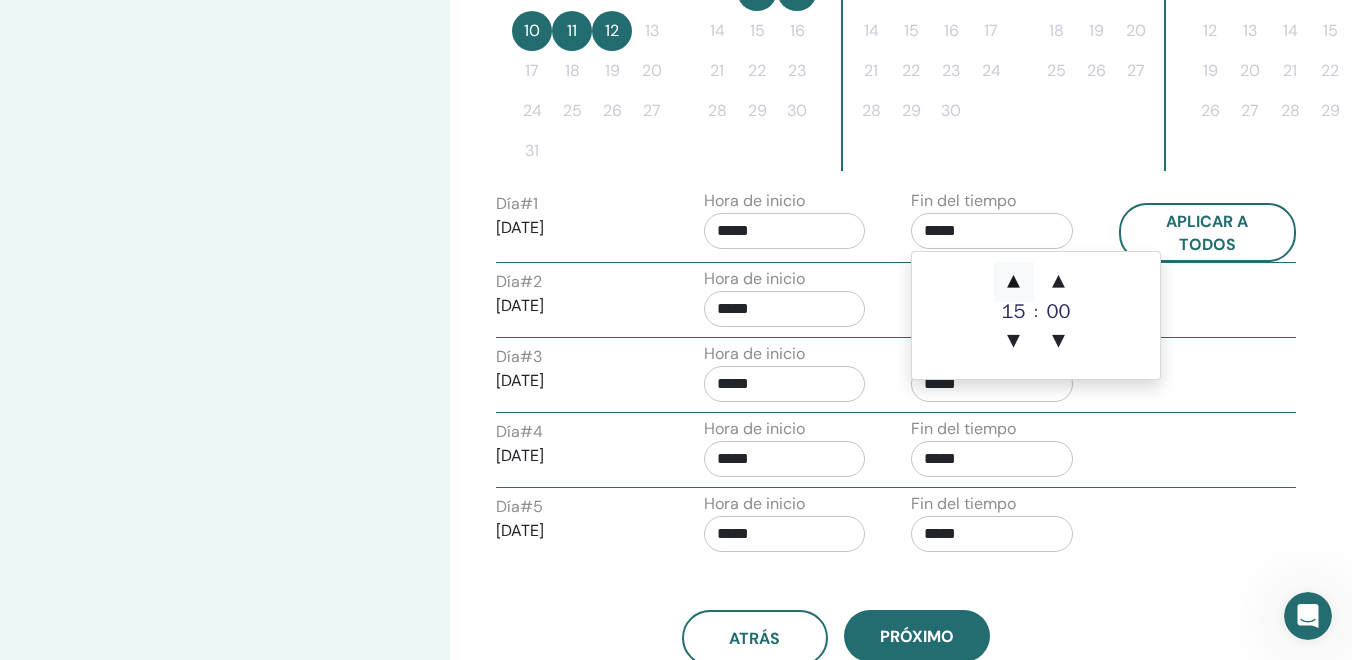 click on "▲" at bounding box center (1014, 282) 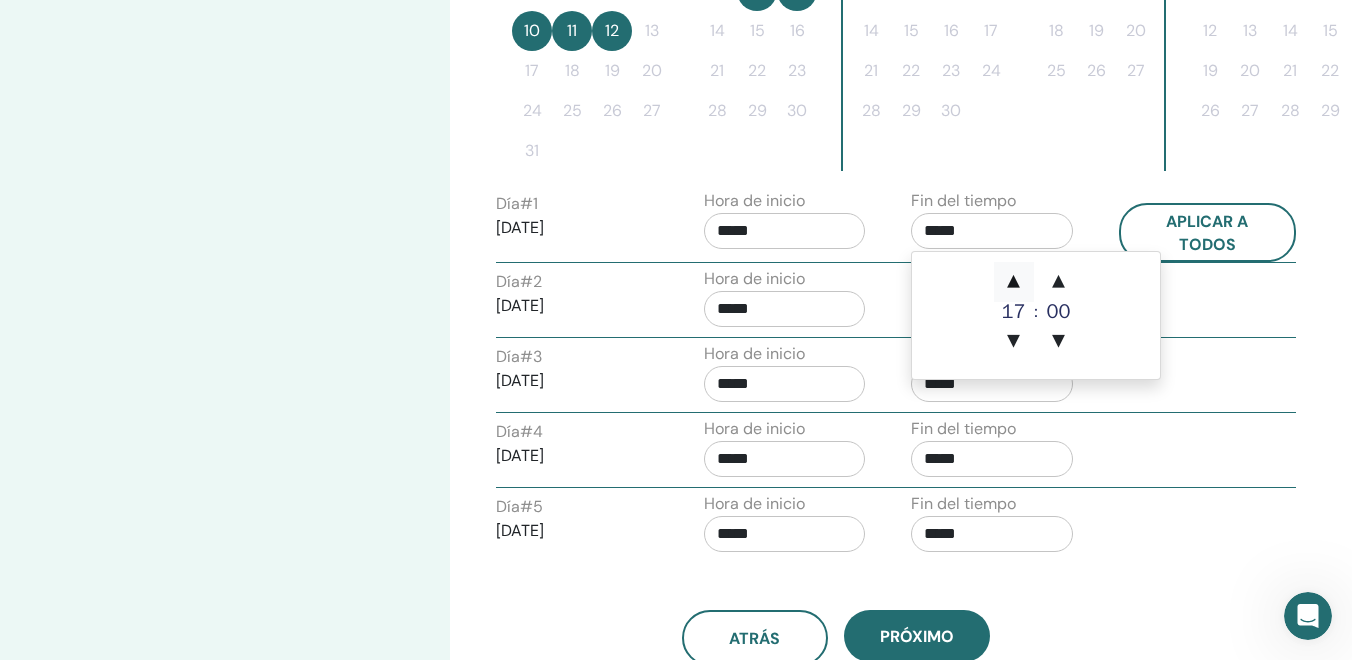click on "▲" at bounding box center [1014, 282] 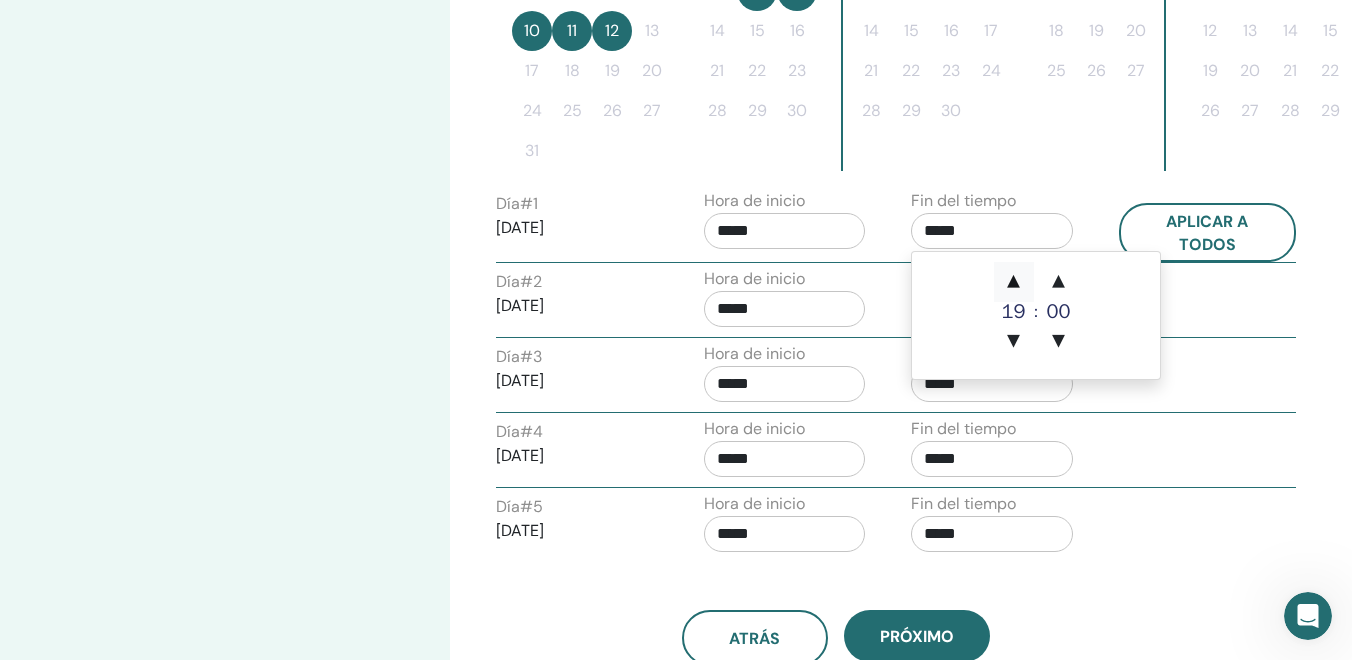 click on "▲" at bounding box center [1014, 282] 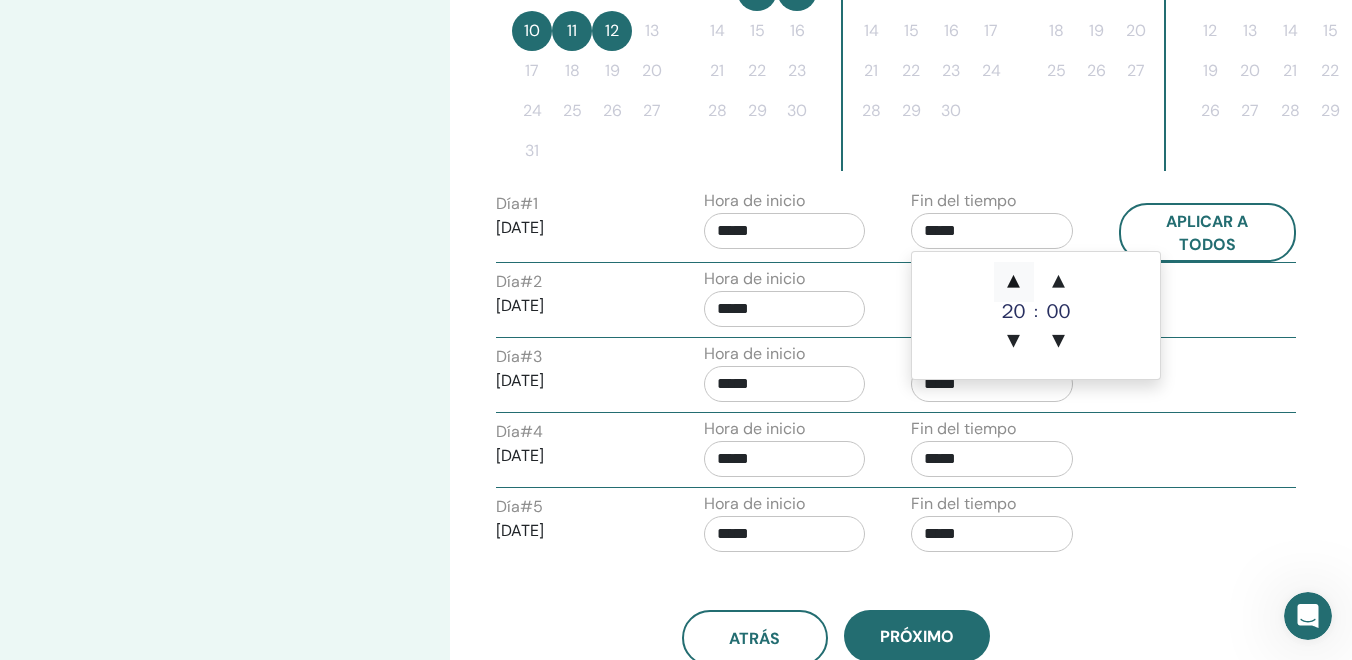 click on "▲" at bounding box center [1014, 282] 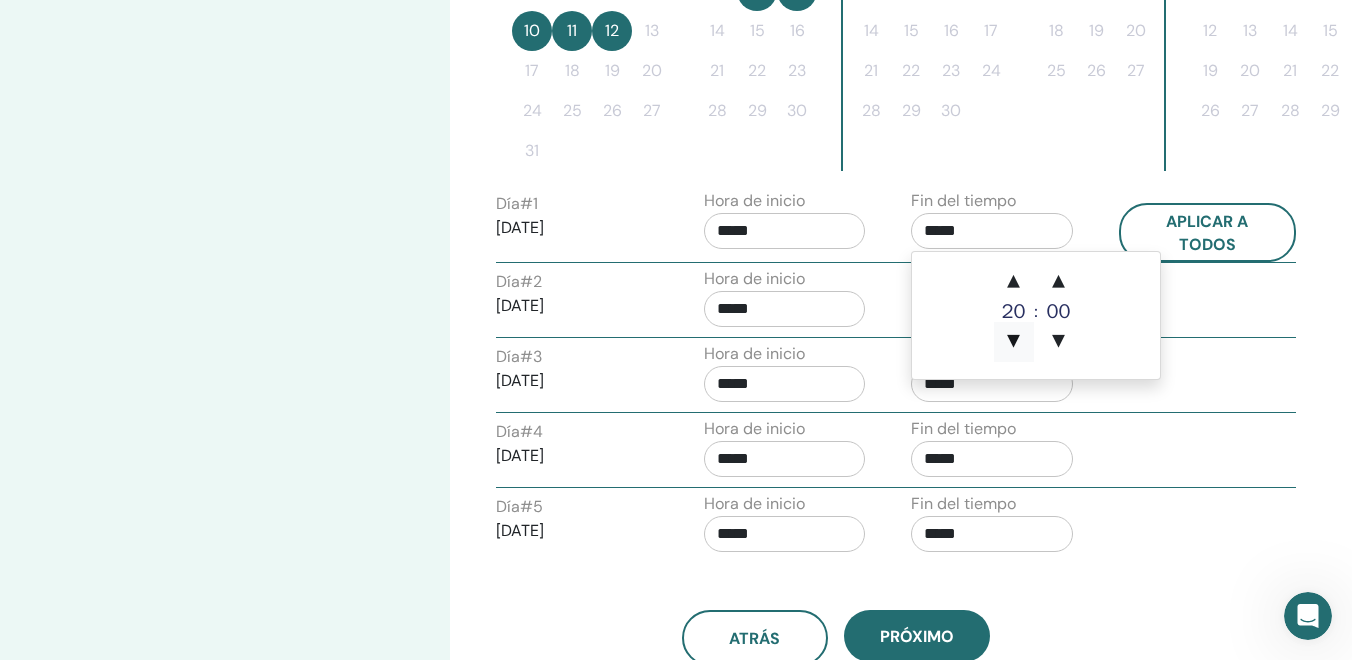 click on "▼" at bounding box center [1014, 342] 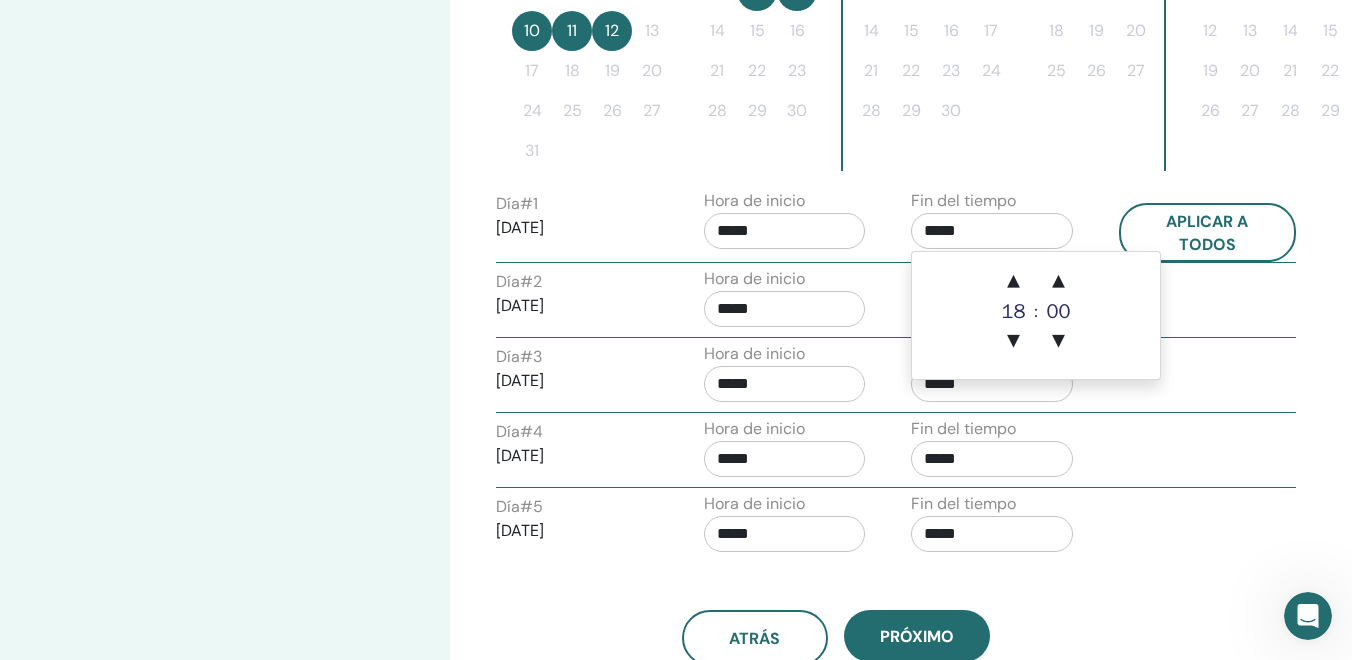 click on "Día  #  2 09/08/2025 Hora de inicio ***** Fin del tiempo *****" at bounding box center [896, 302] 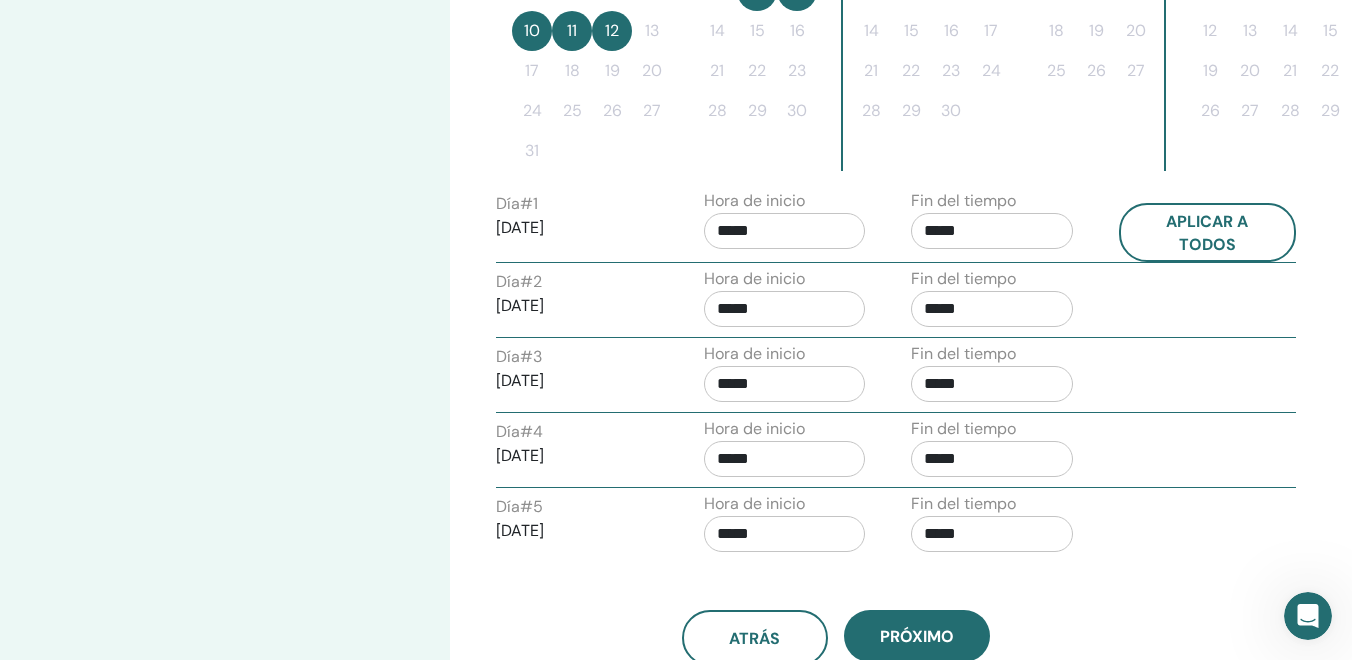click on "*****" at bounding box center (992, 309) 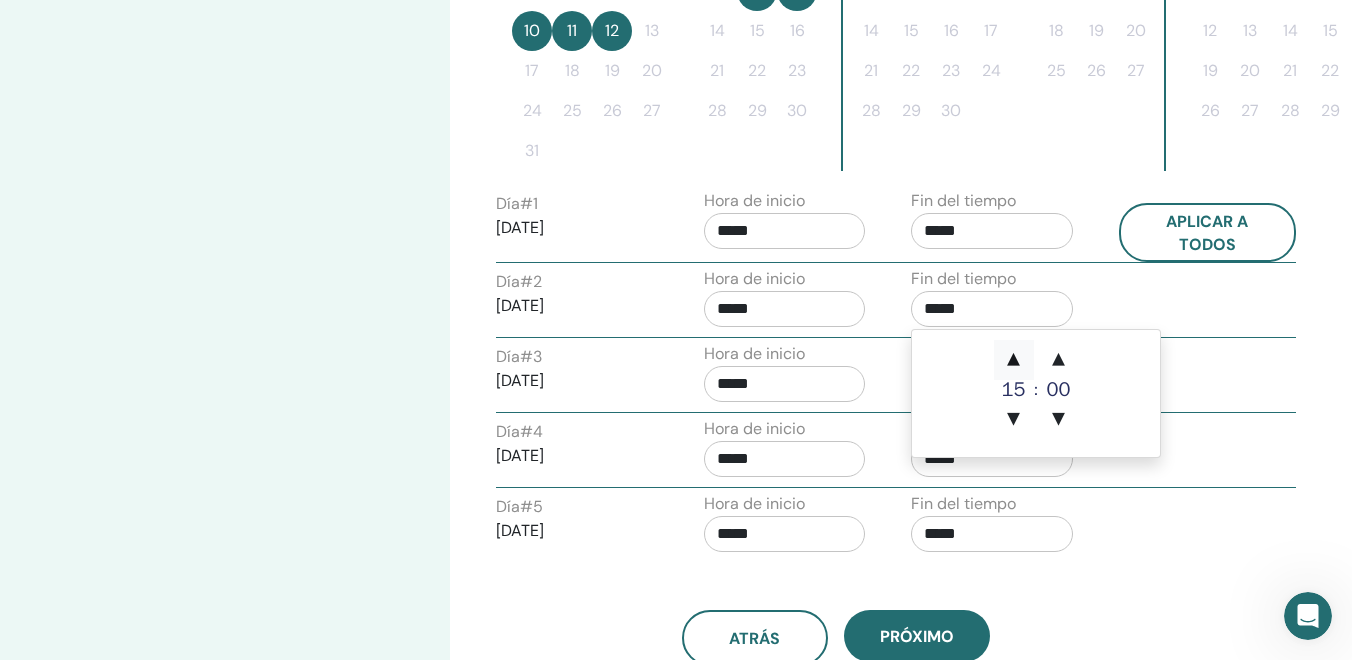click on "▲" at bounding box center (1014, 360) 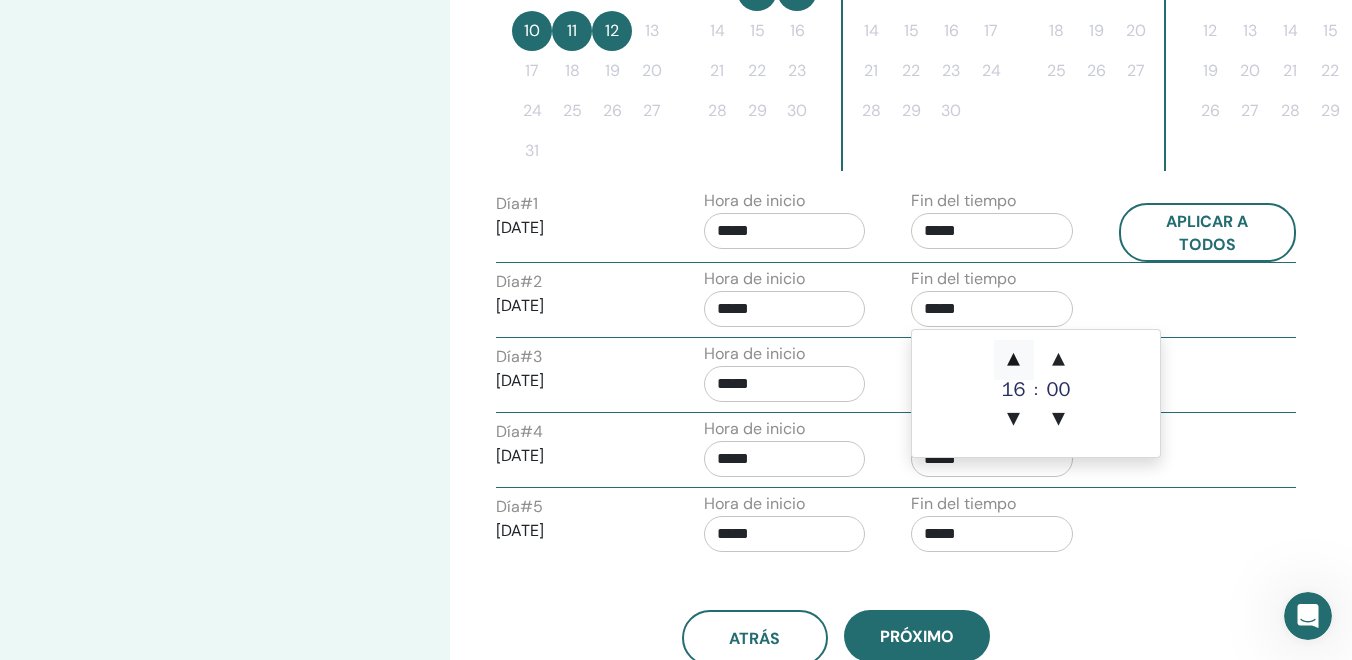 click on "▲" at bounding box center (1014, 360) 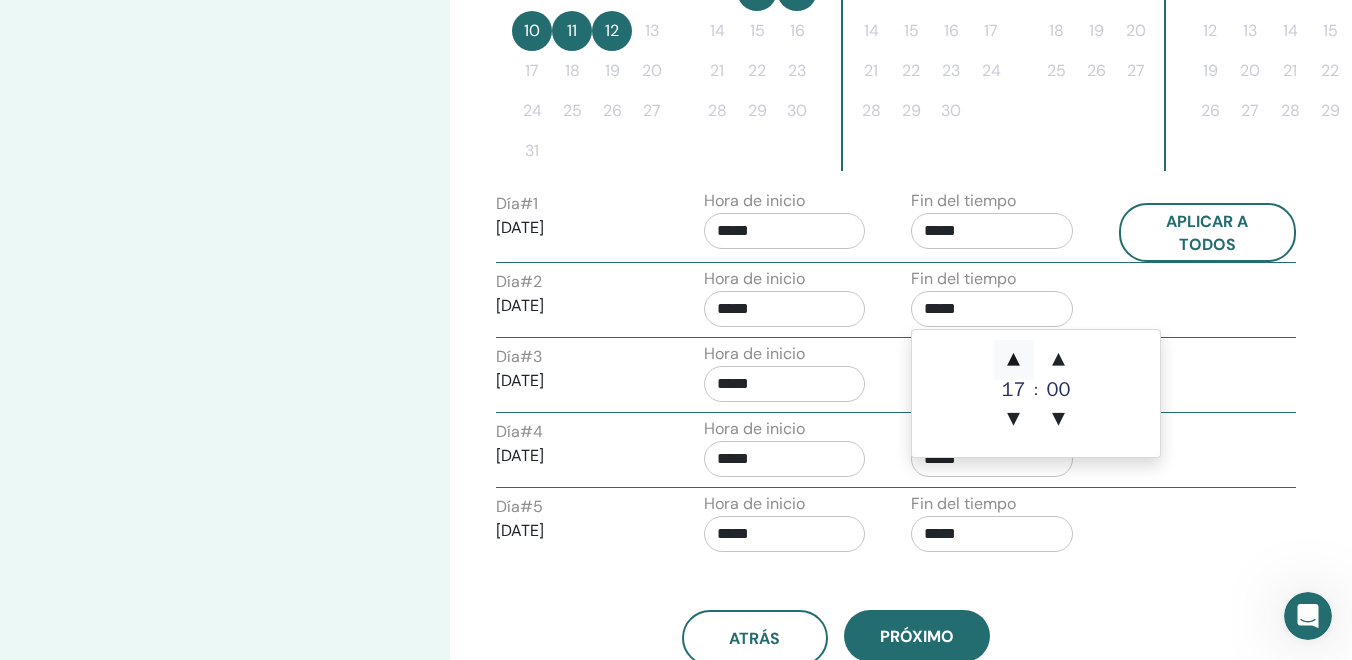 click on "▲" at bounding box center (1014, 360) 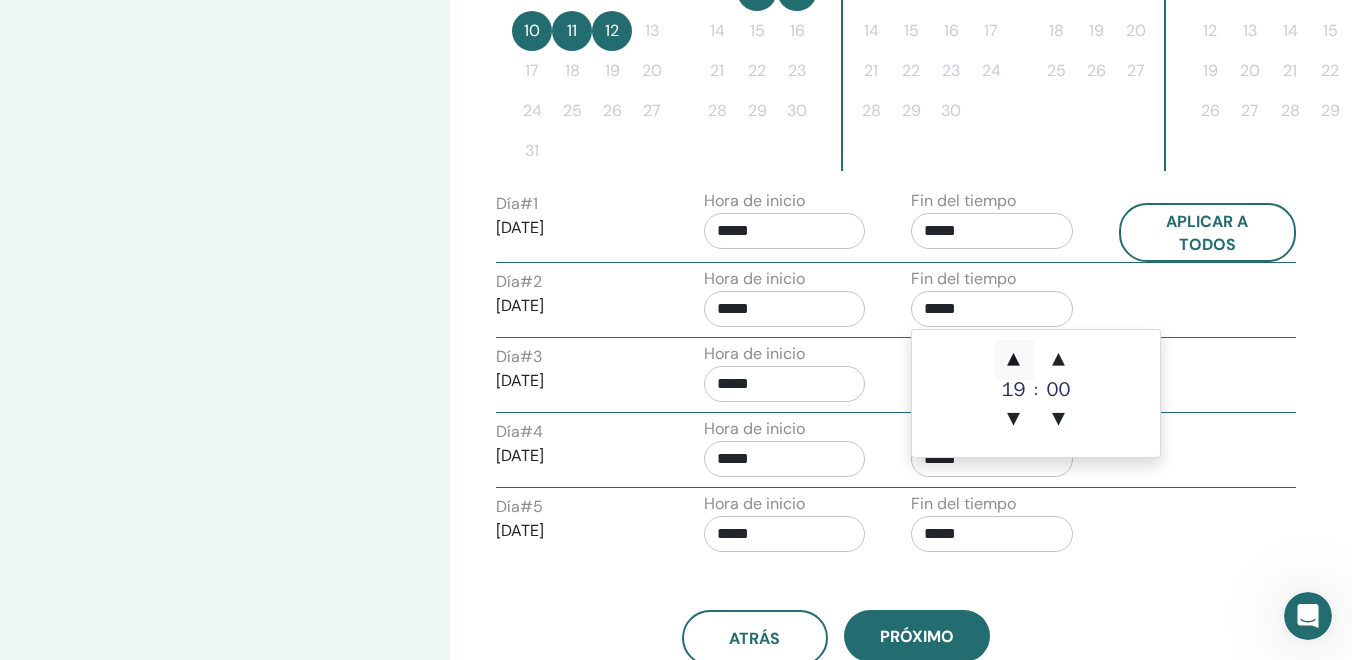 click on "▲" at bounding box center (1014, 360) 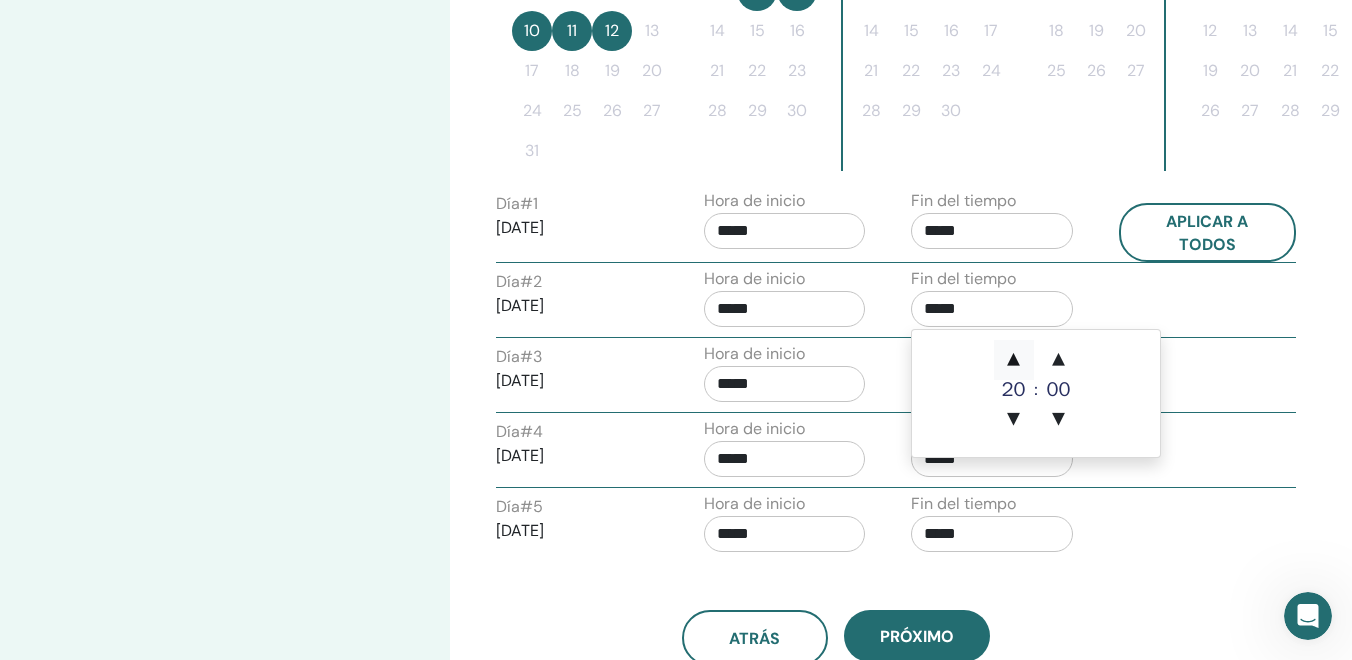 click on "▲" at bounding box center (1014, 360) 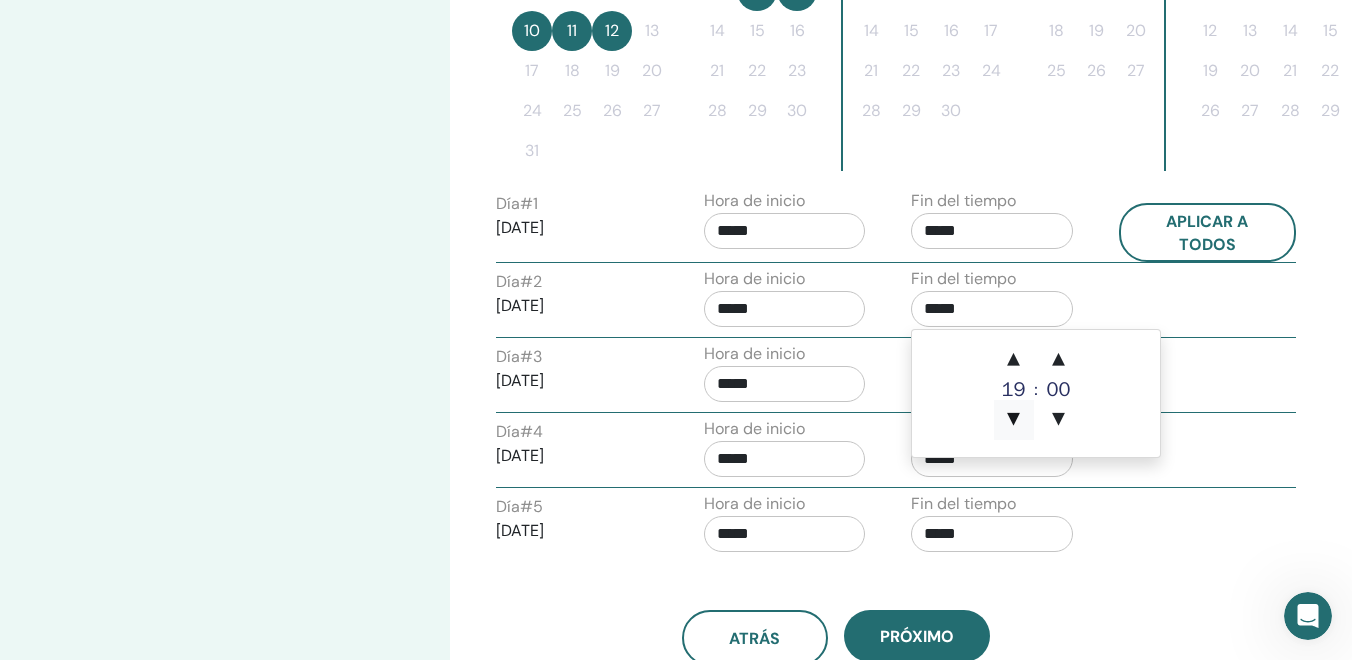 click on "▼" at bounding box center [1014, 420] 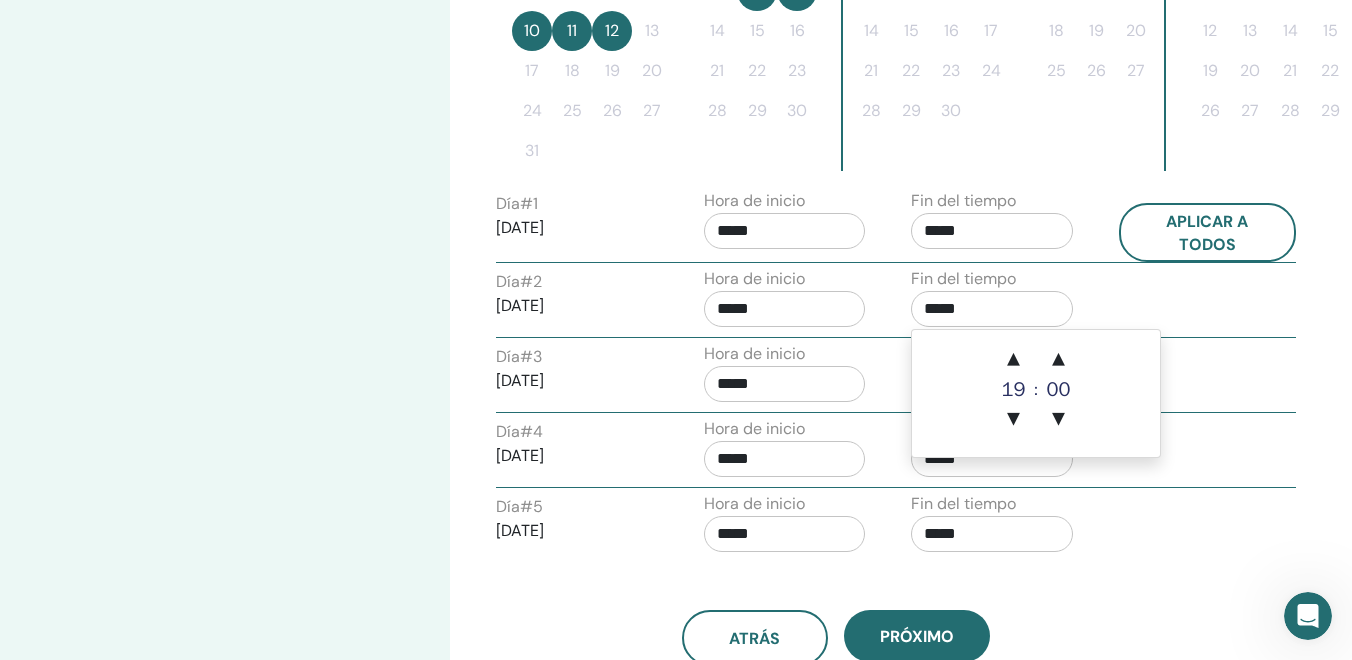 click on "Día  #  2 09/08/2025 Hora de inicio ***** Fin del tiempo *****" at bounding box center [896, 302] 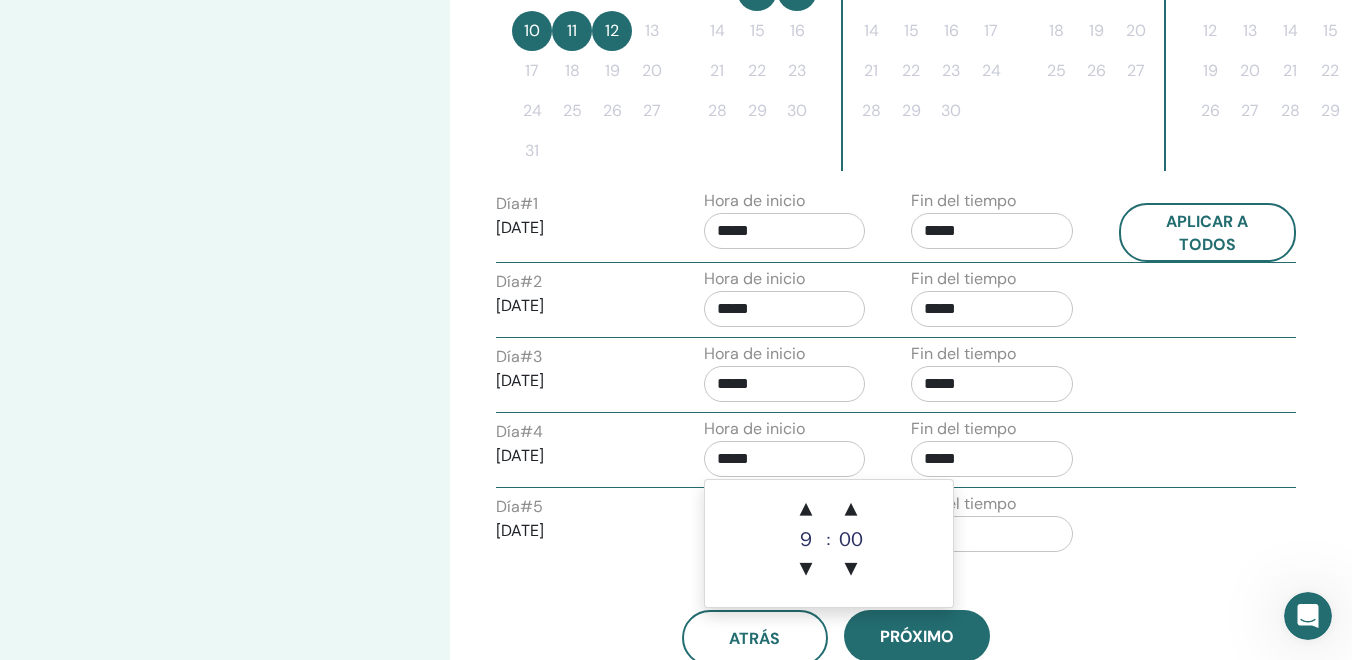 click on "*****" at bounding box center (785, 459) 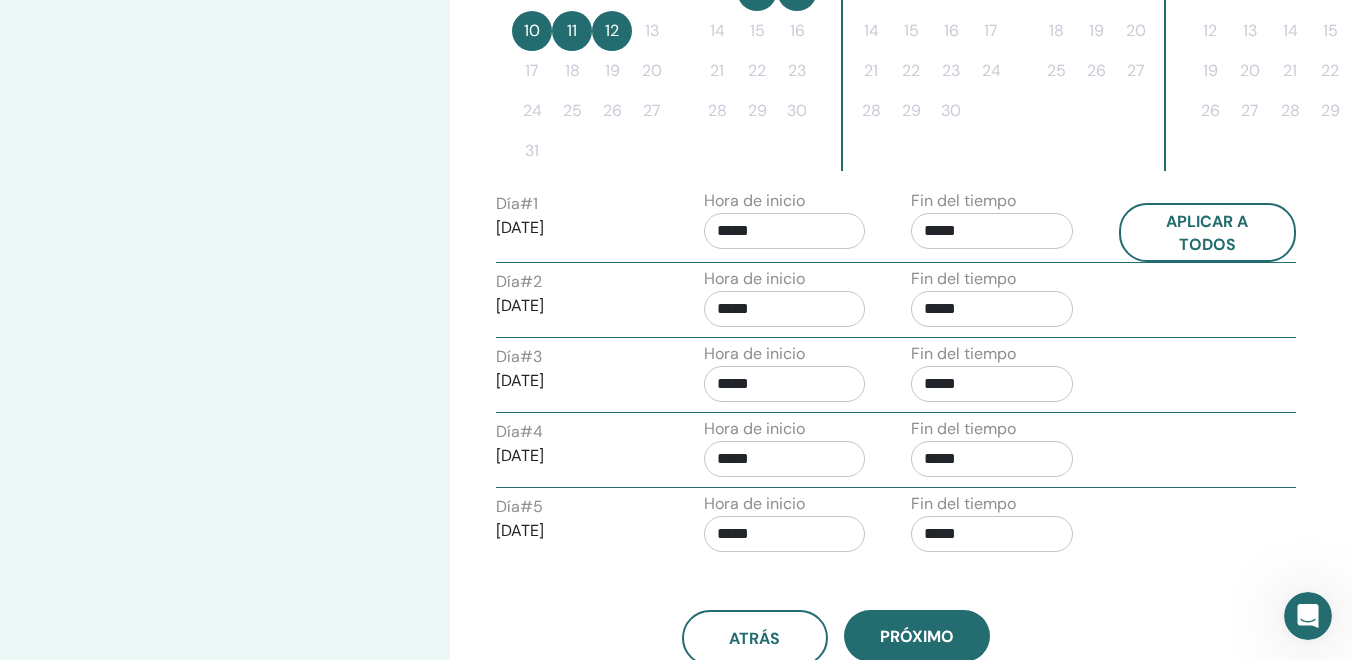 click on "Día  #  4 11/08/2025 Hora de inicio ***** Fin del tiempo *****" at bounding box center (896, 452) 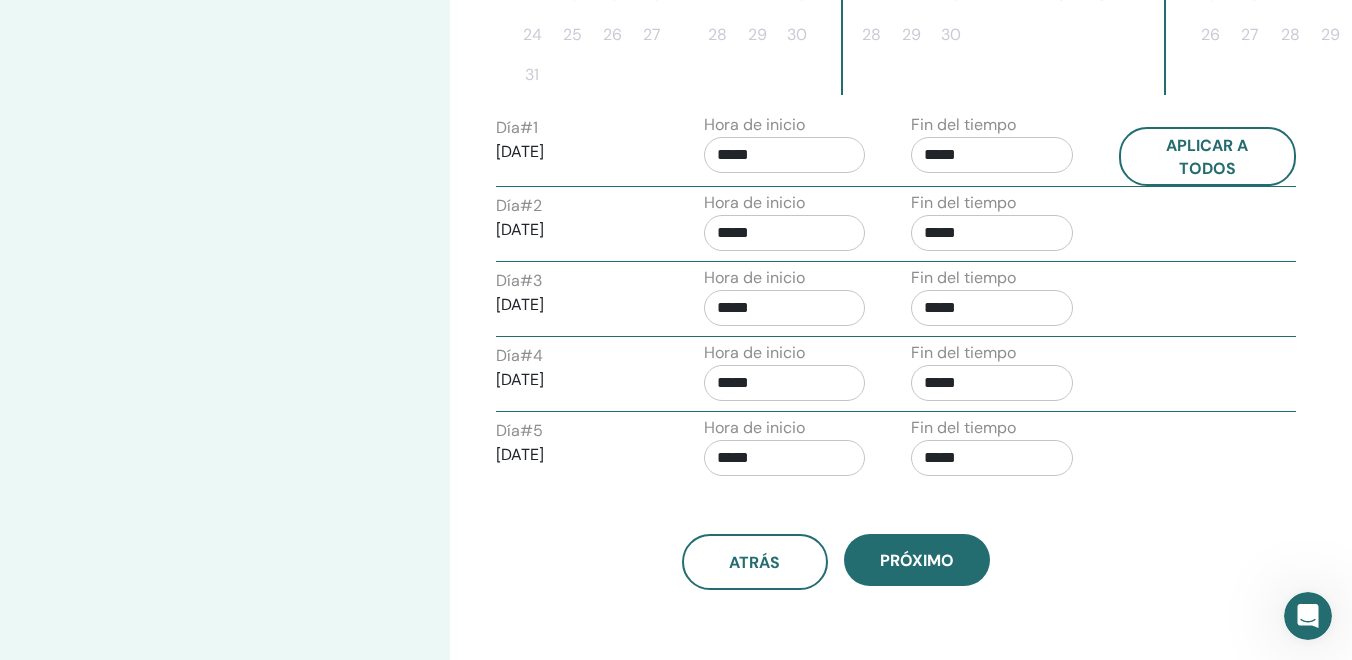 scroll, scrollTop: 798, scrollLeft: 0, axis: vertical 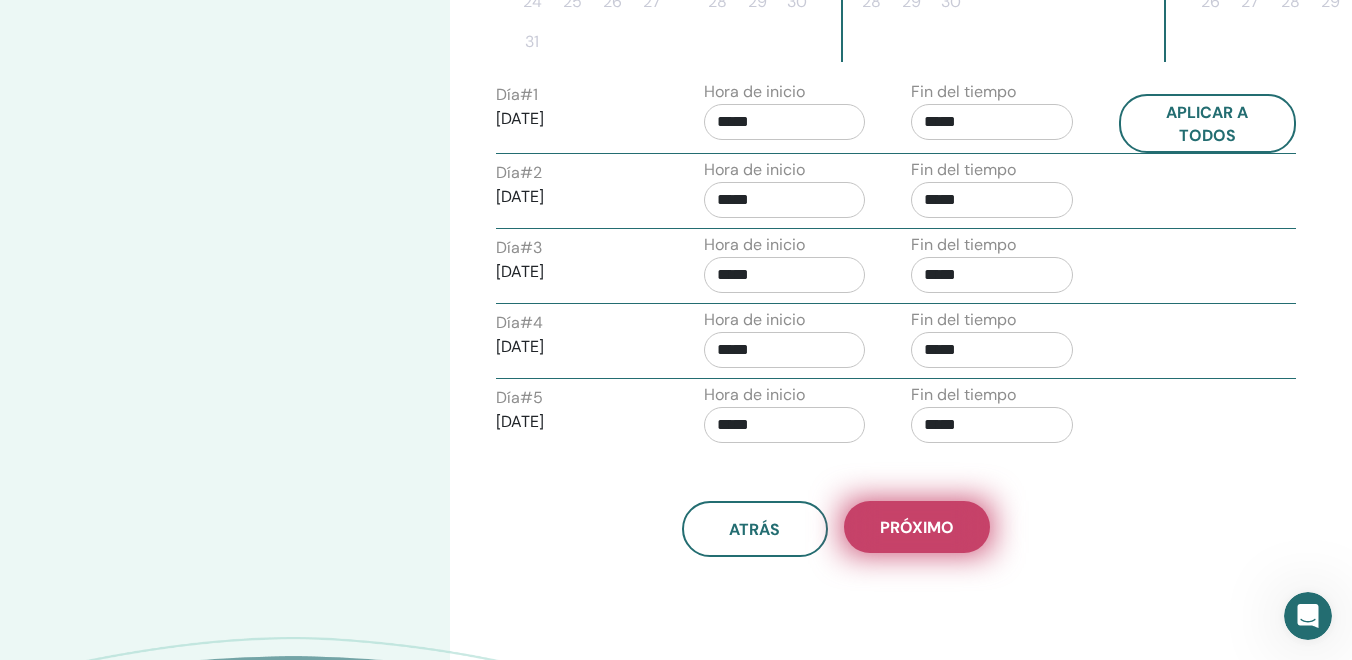 click on "Próximo" at bounding box center [917, 527] 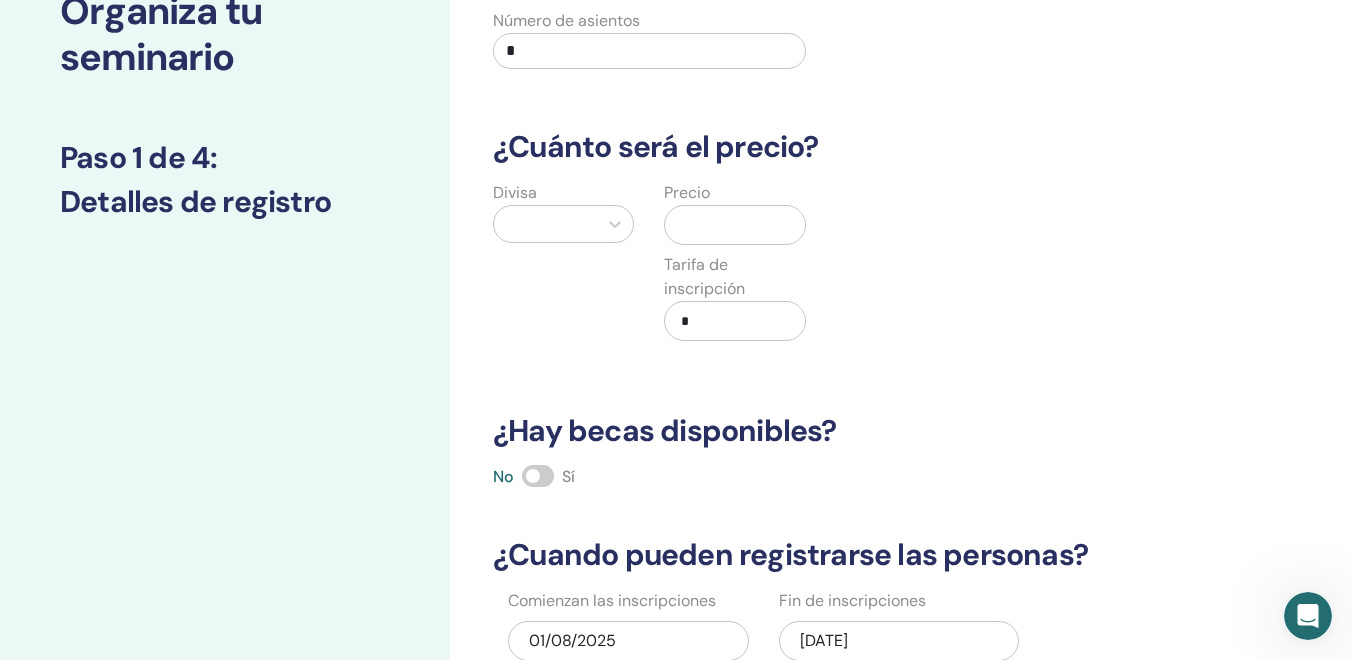 scroll, scrollTop: 0, scrollLeft: 0, axis: both 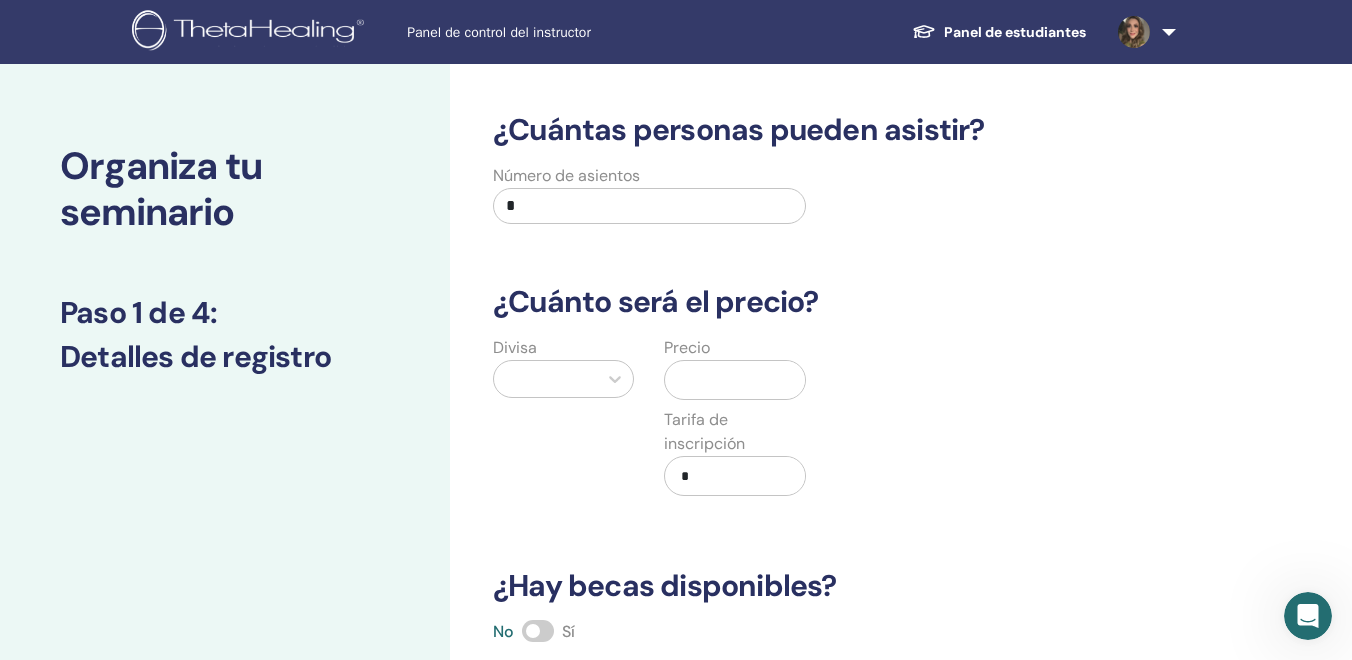 click on "*" at bounding box center (649, 206) 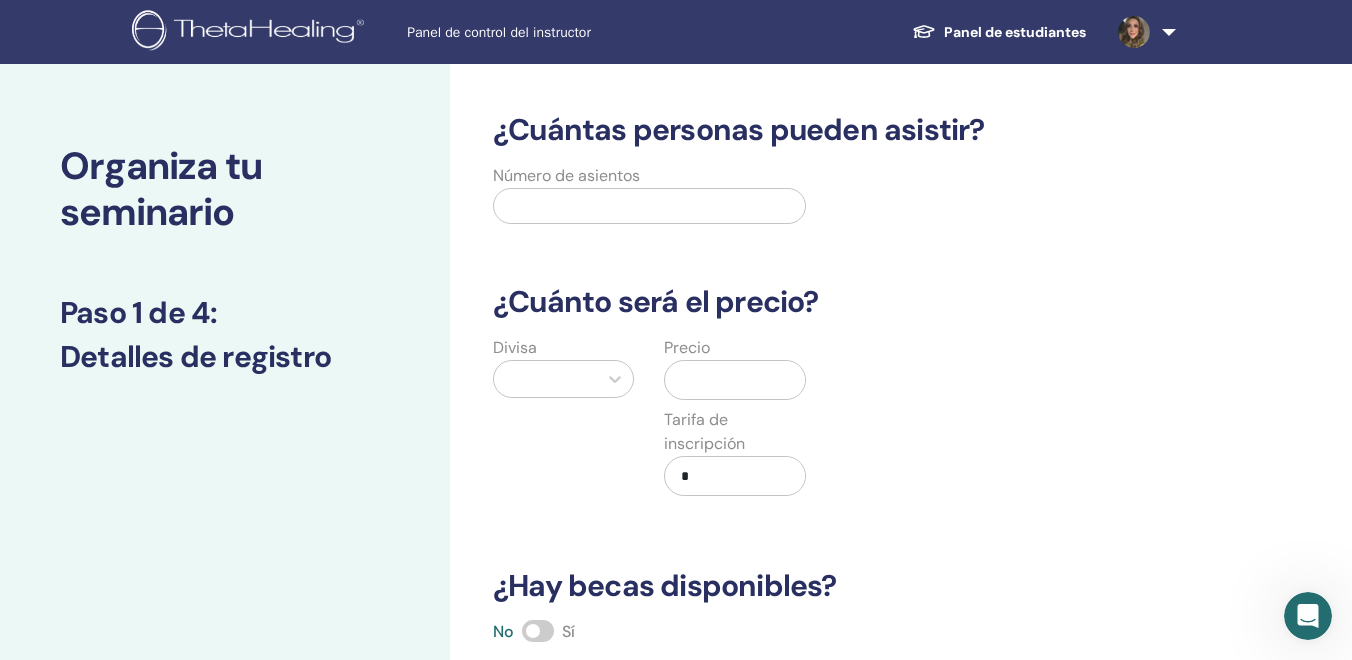 type on "*" 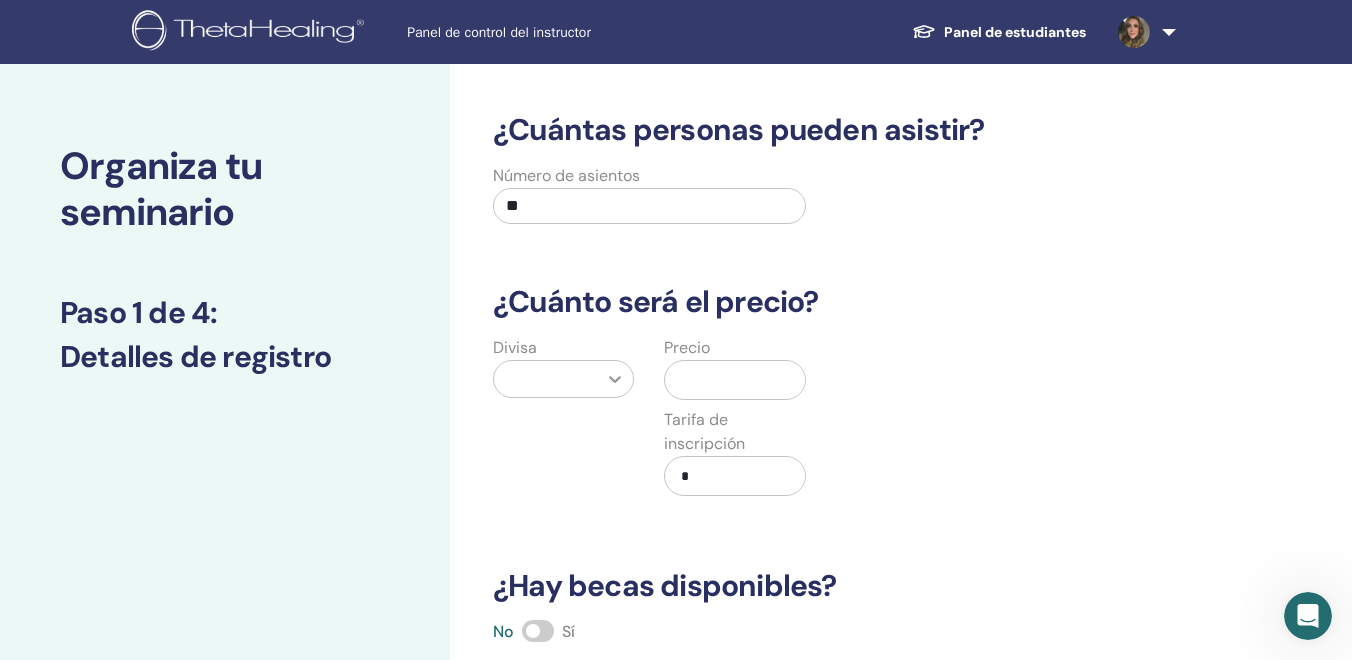 type on "**" 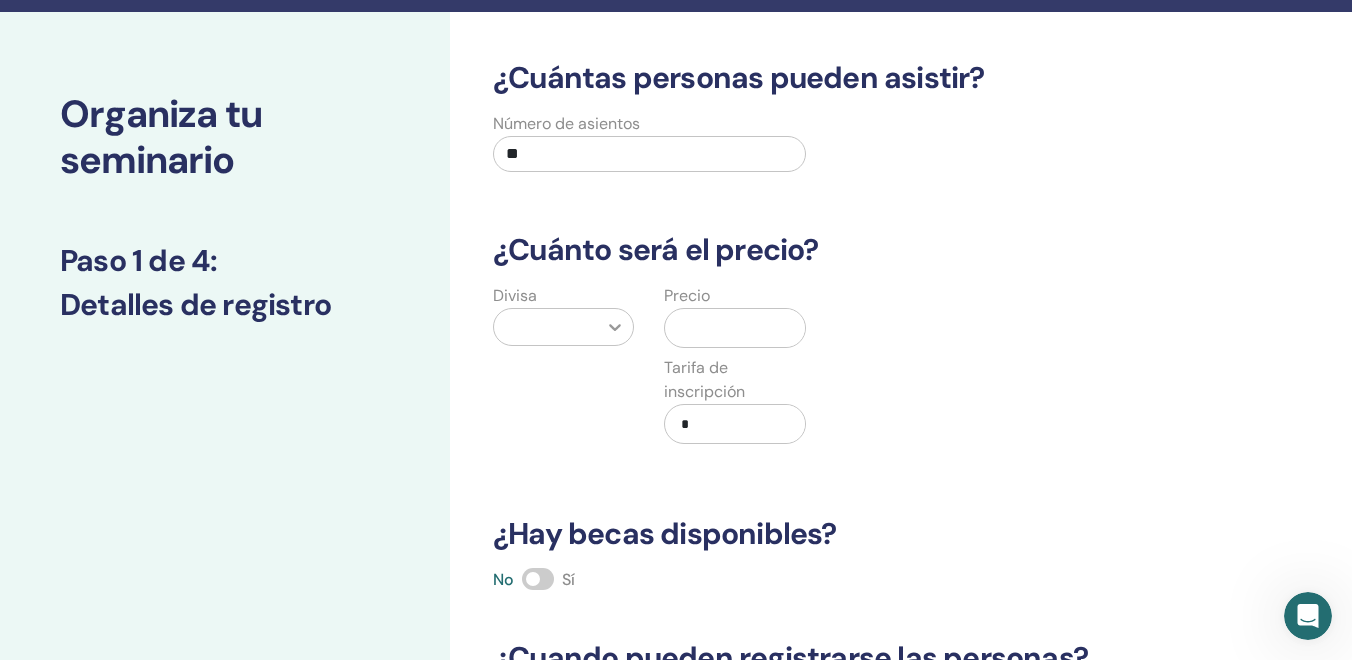 click at bounding box center (563, 327) 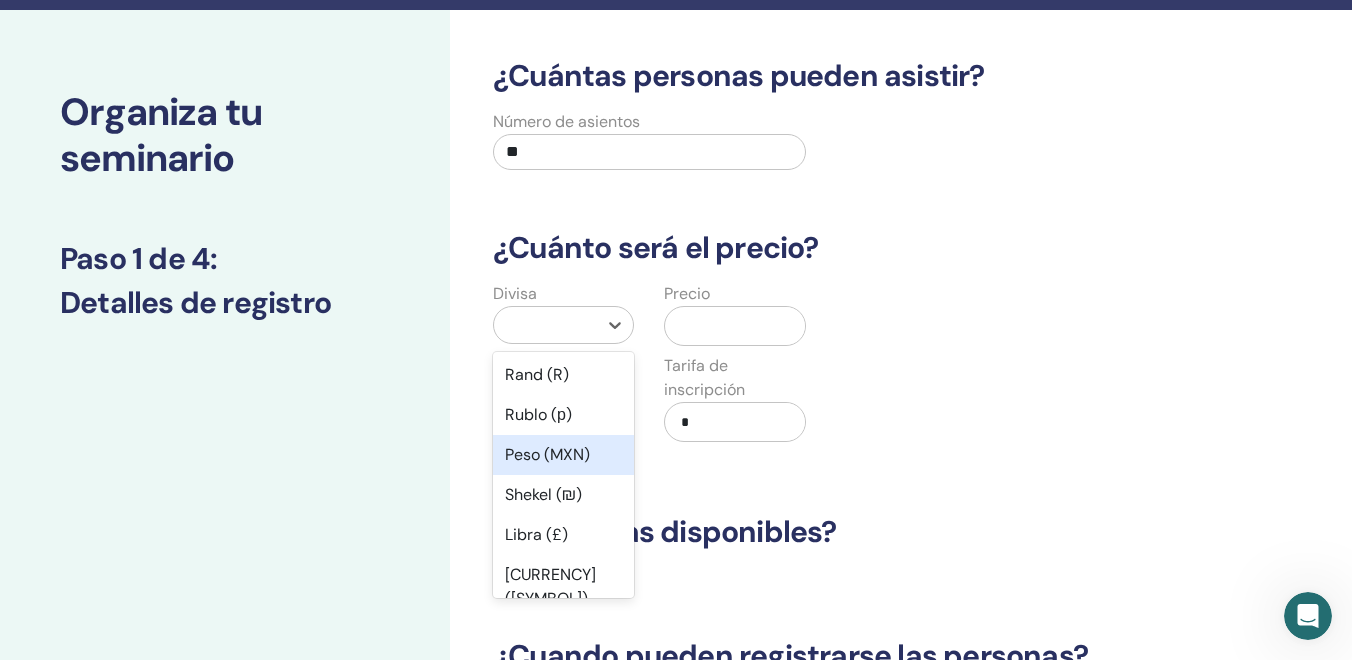 scroll, scrollTop: 42, scrollLeft: 0, axis: vertical 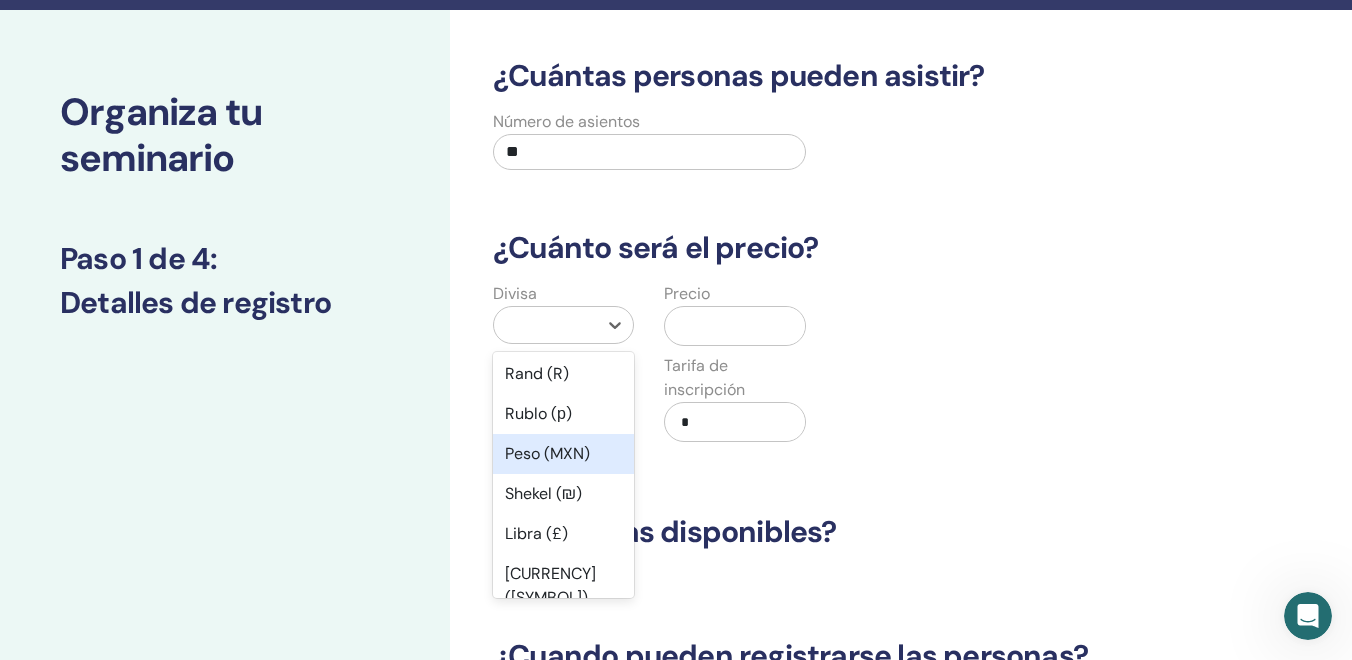 click on "Peso (MXN)" at bounding box center [547, 453] 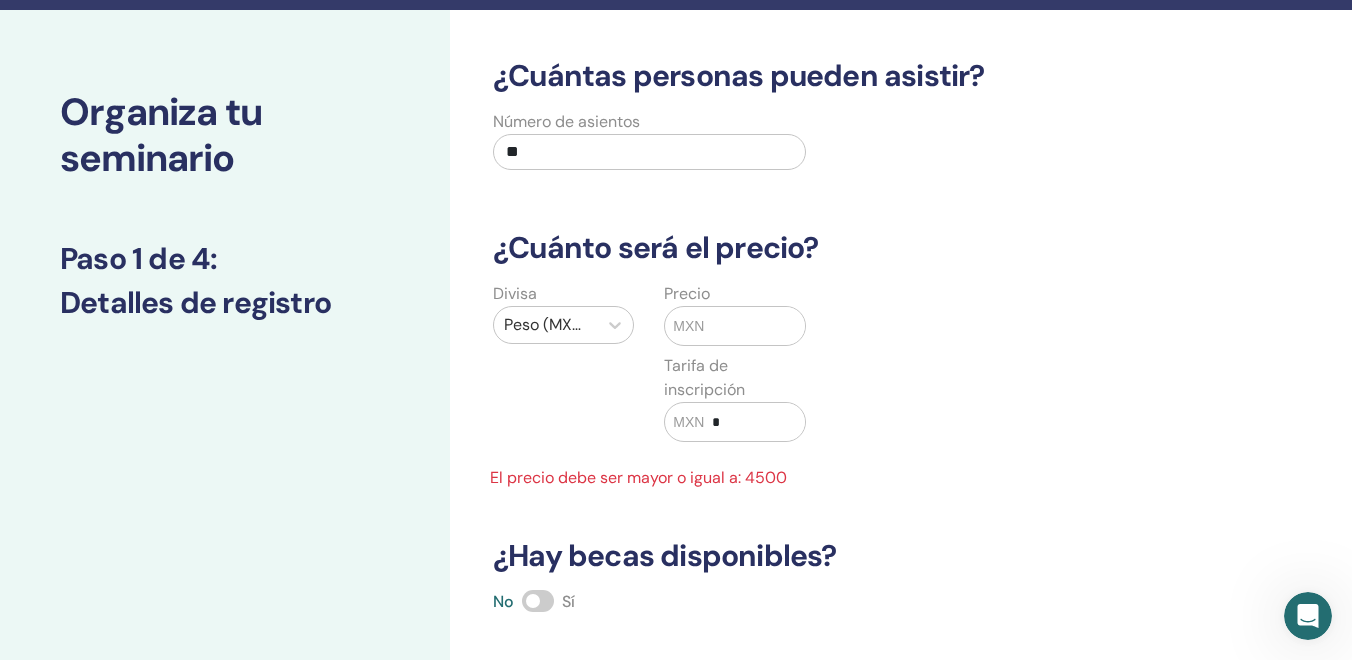 click at bounding box center (754, 326) 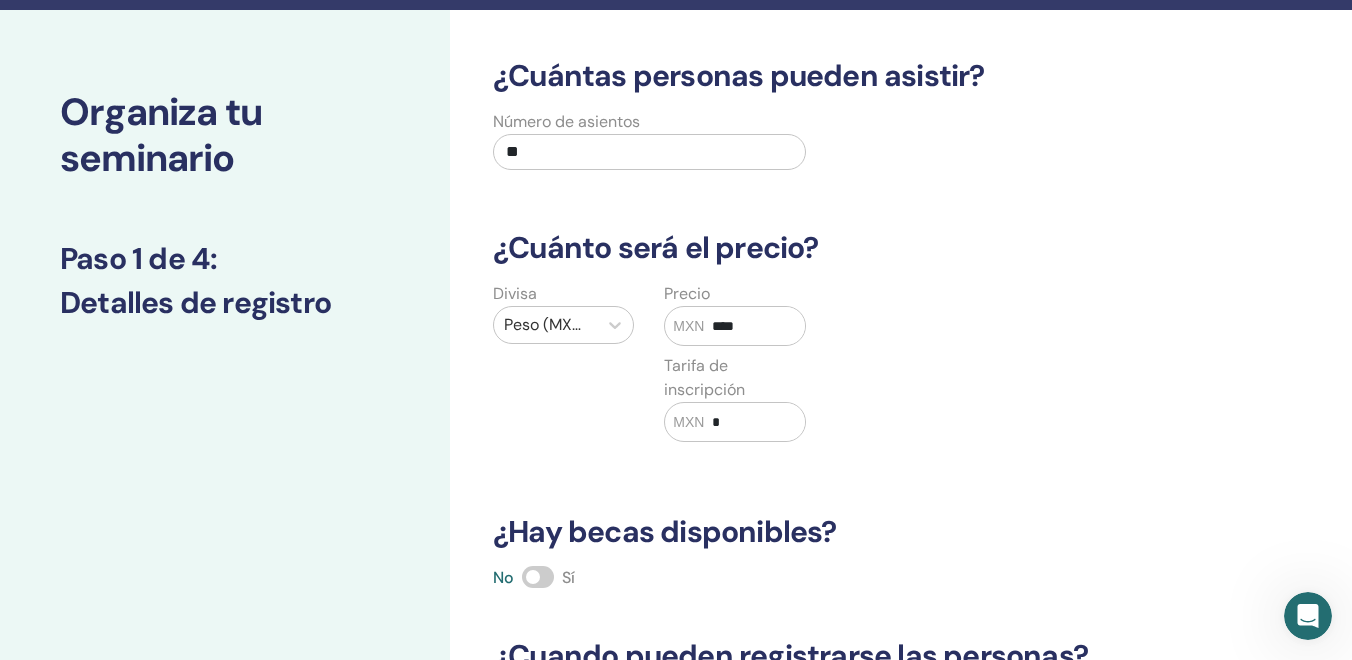 type on "****" 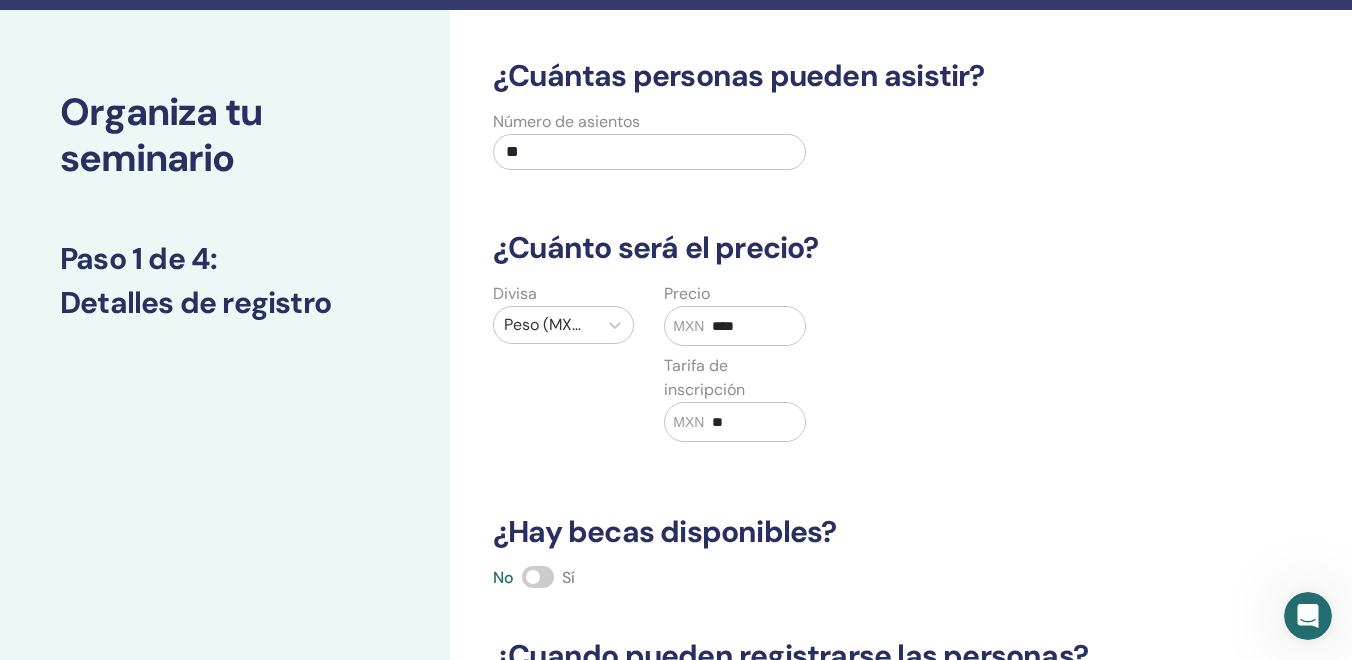 type on "*" 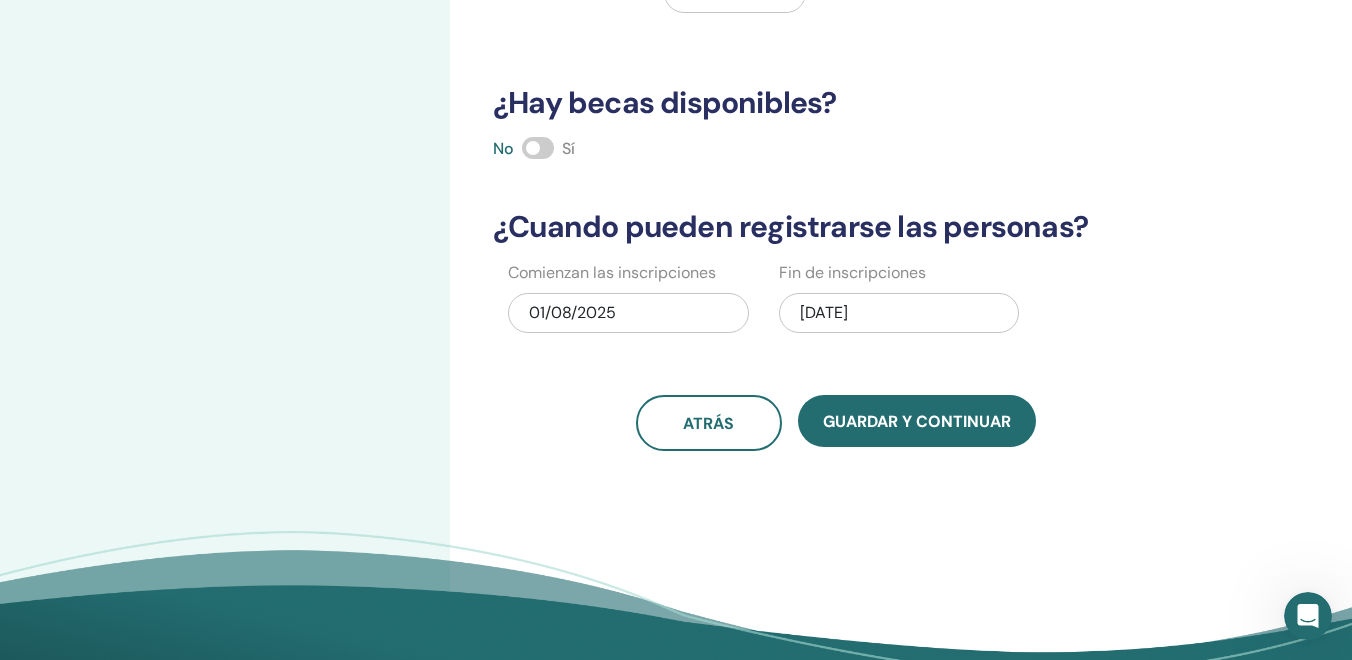 scroll, scrollTop: 493, scrollLeft: 0, axis: vertical 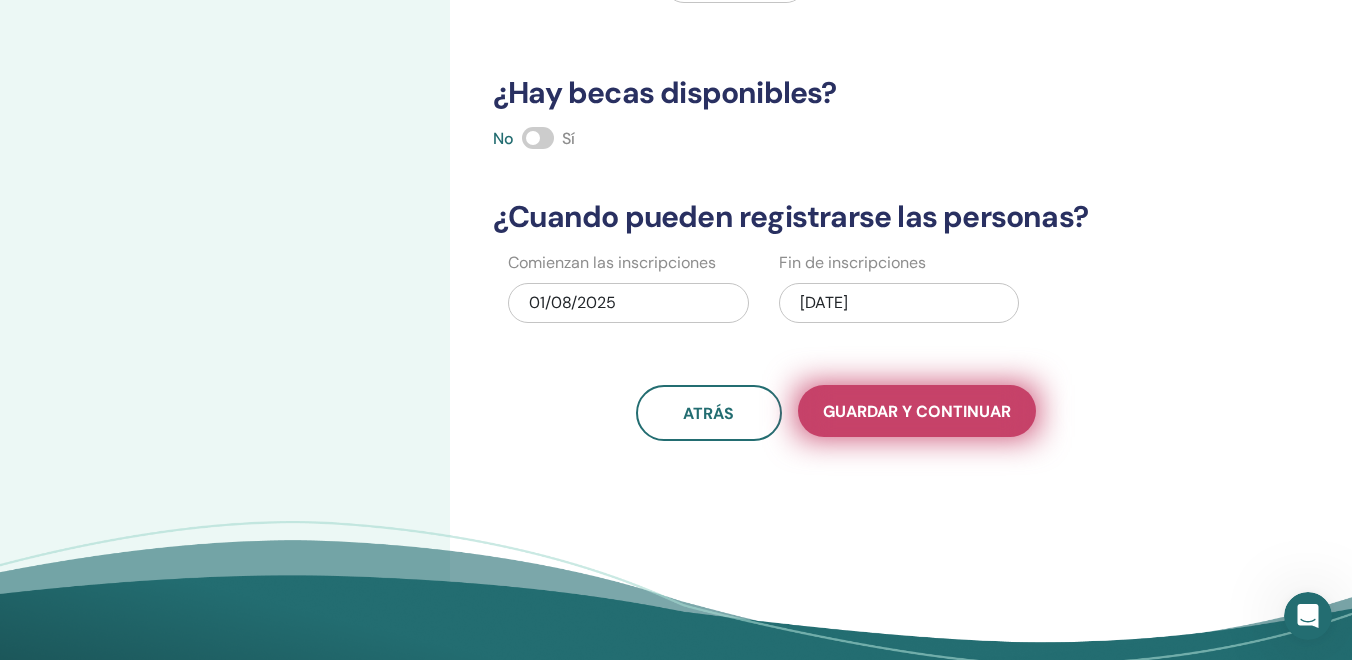 type on "***" 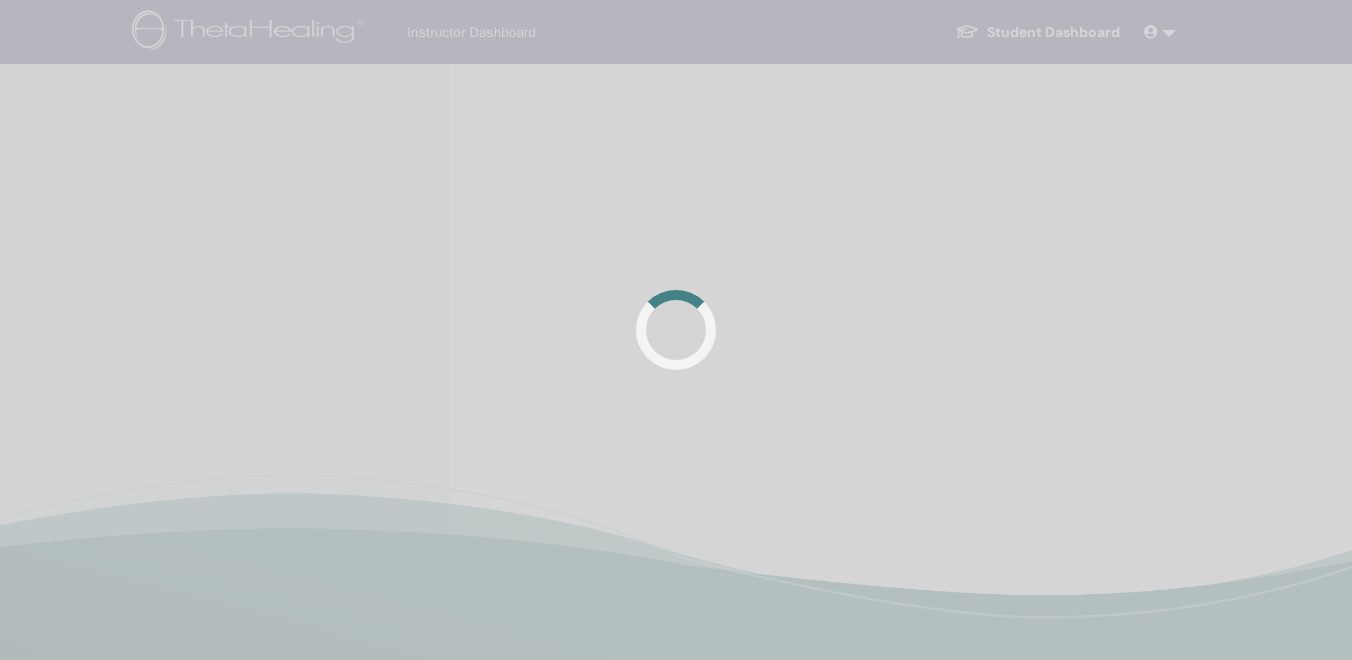 scroll, scrollTop: 0, scrollLeft: 0, axis: both 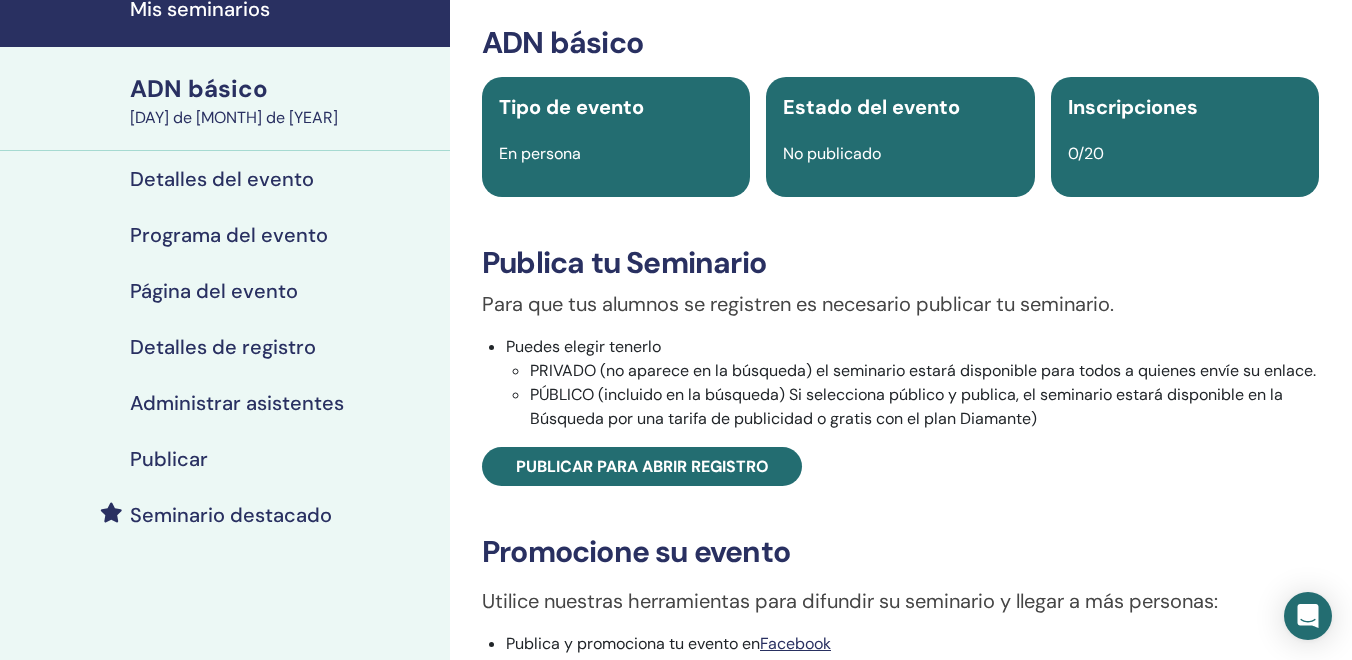 click on "Estado del evento" at bounding box center [871, 107] 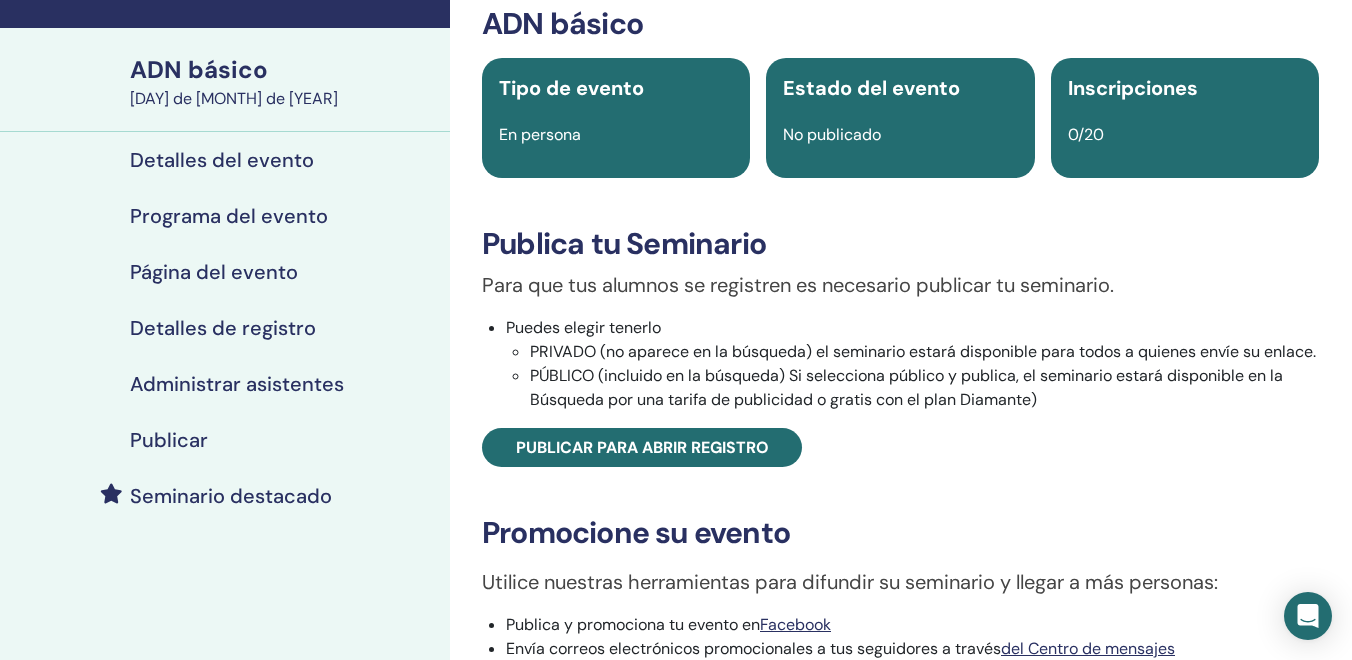 scroll, scrollTop: 107, scrollLeft: 0, axis: vertical 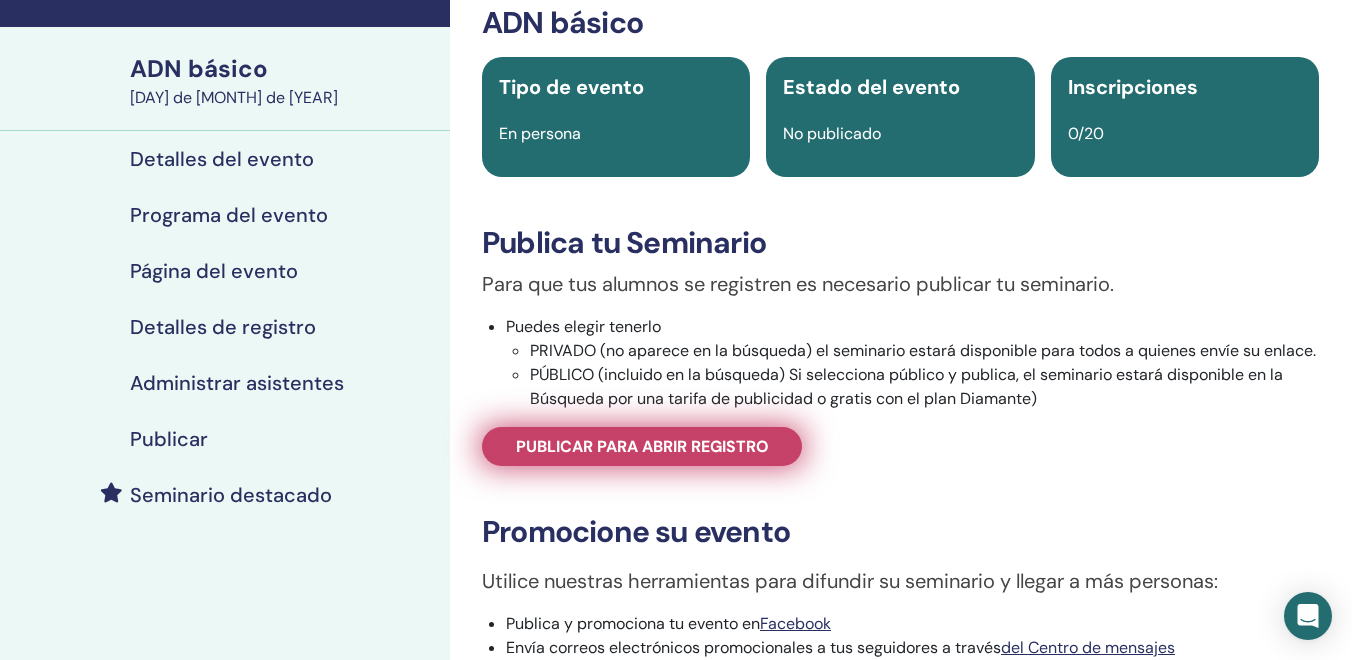 click on "Publicar para abrir registro" at bounding box center (642, 446) 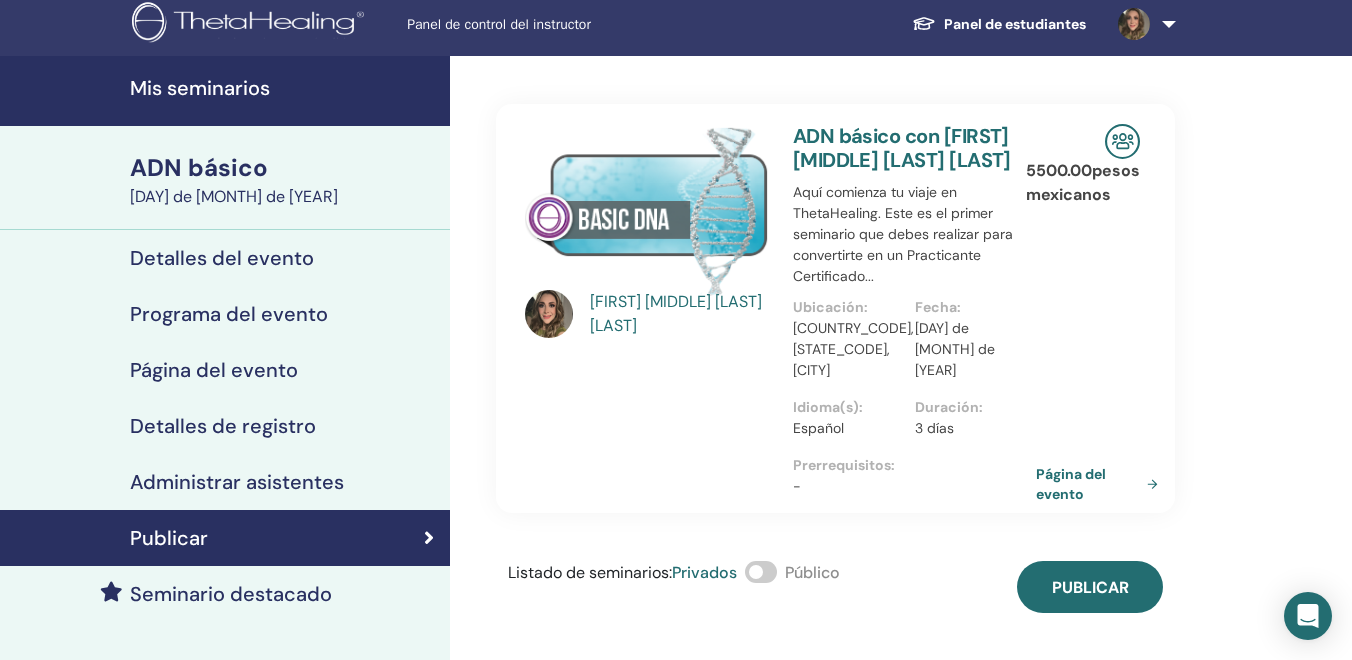 scroll, scrollTop: 0, scrollLeft: 0, axis: both 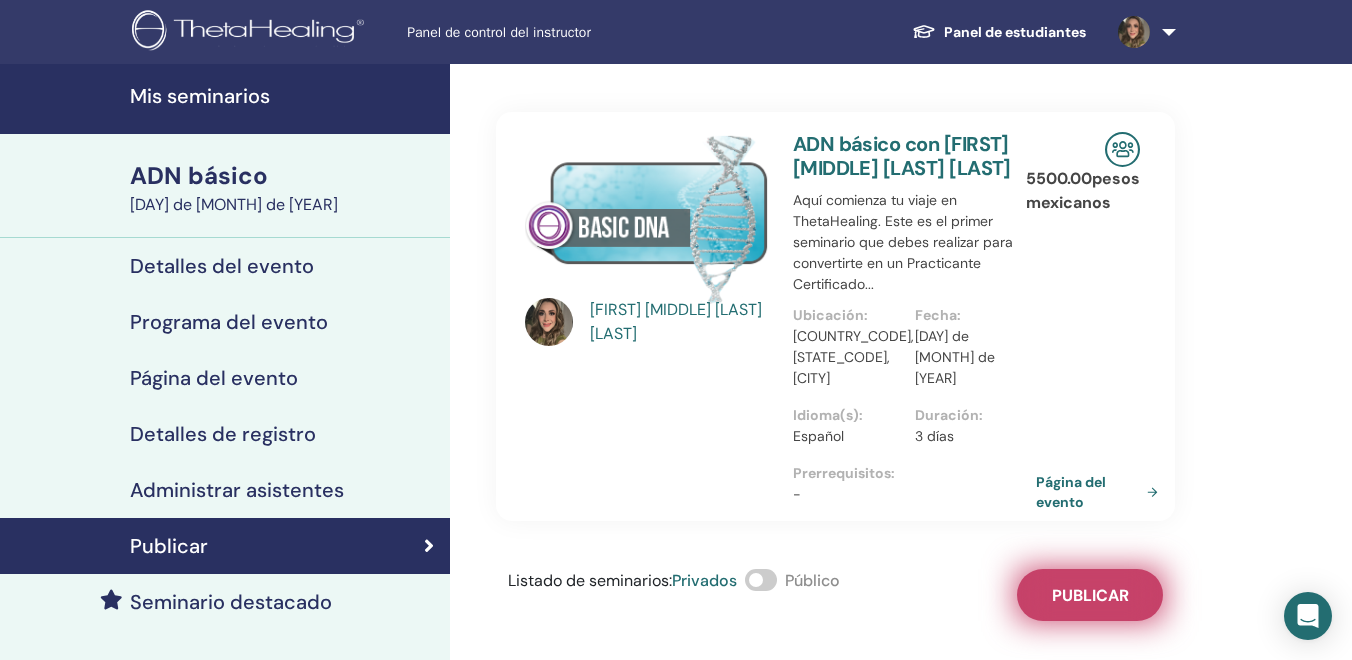 click on "Publicar" at bounding box center [1090, 595] 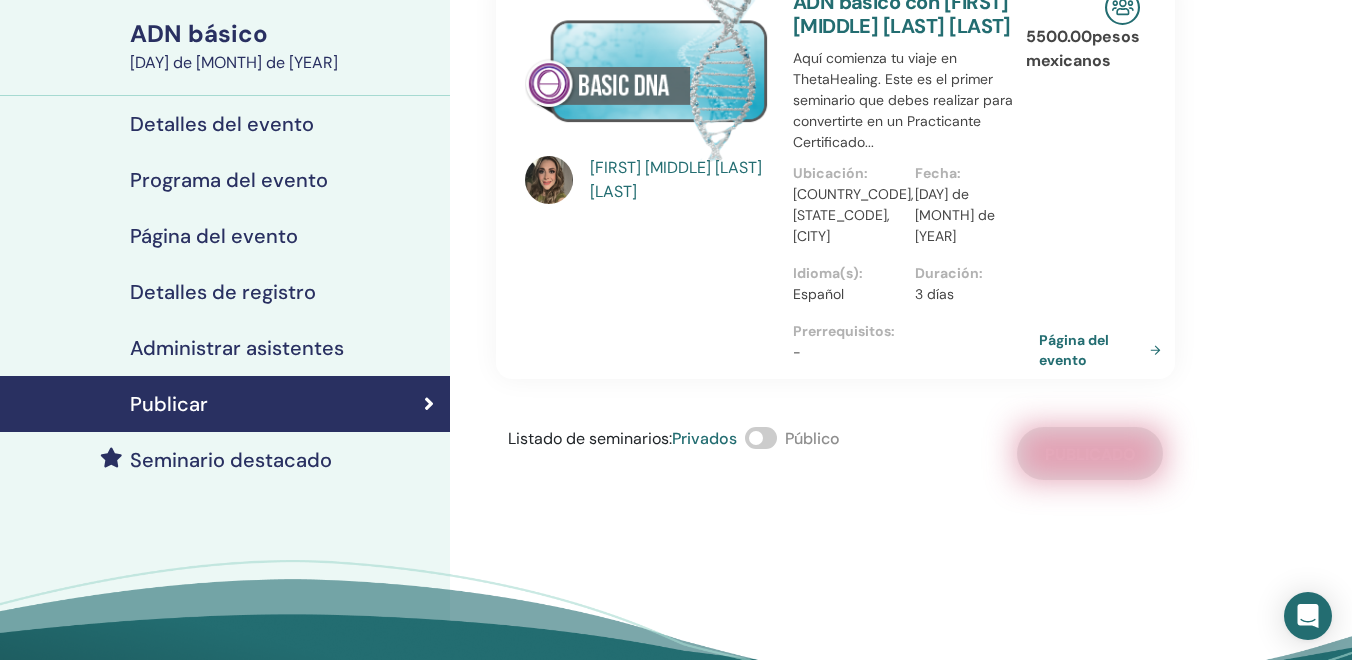 scroll, scrollTop: 140, scrollLeft: 0, axis: vertical 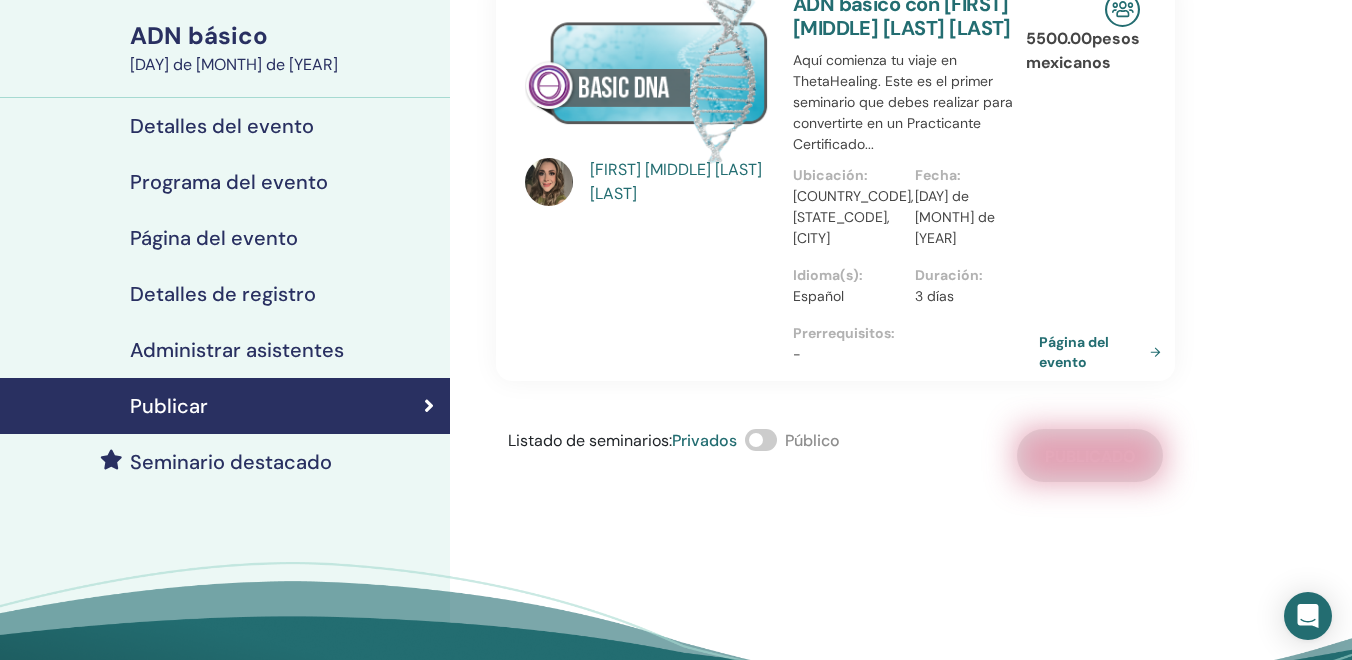 click on "Página del evento" at bounding box center [1074, 352] 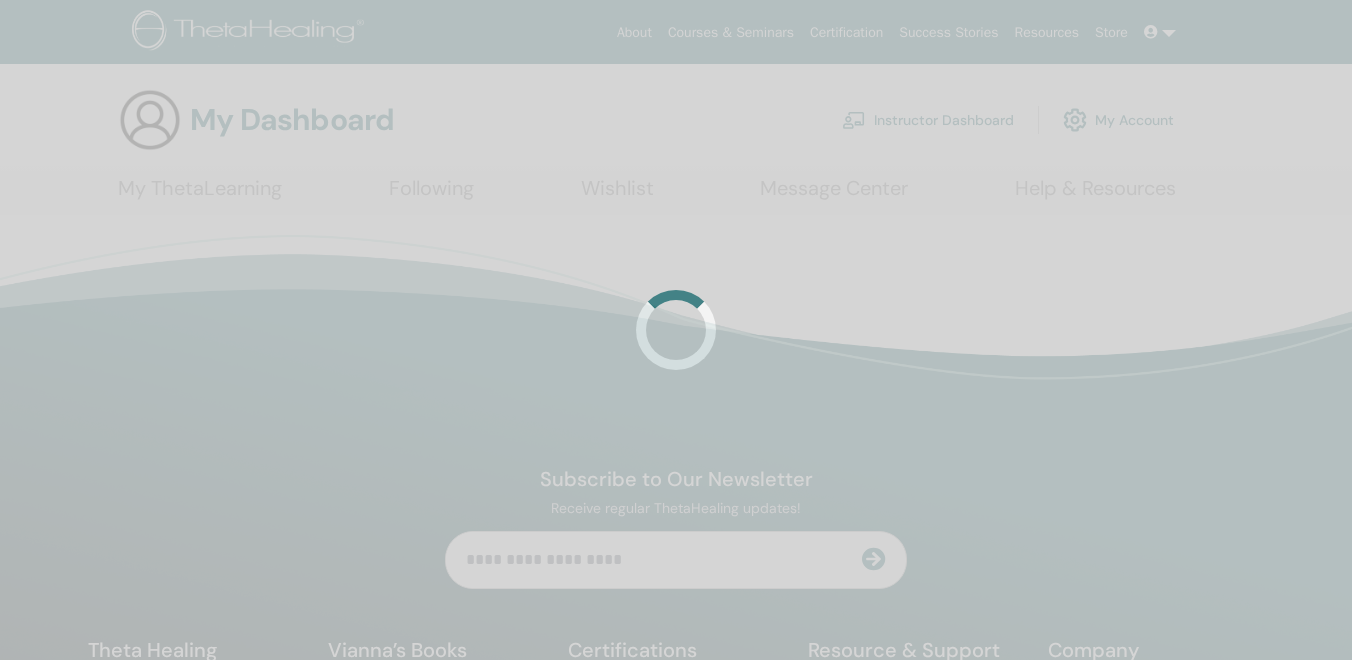 scroll, scrollTop: 0, scrollLeft: 0, axis: both 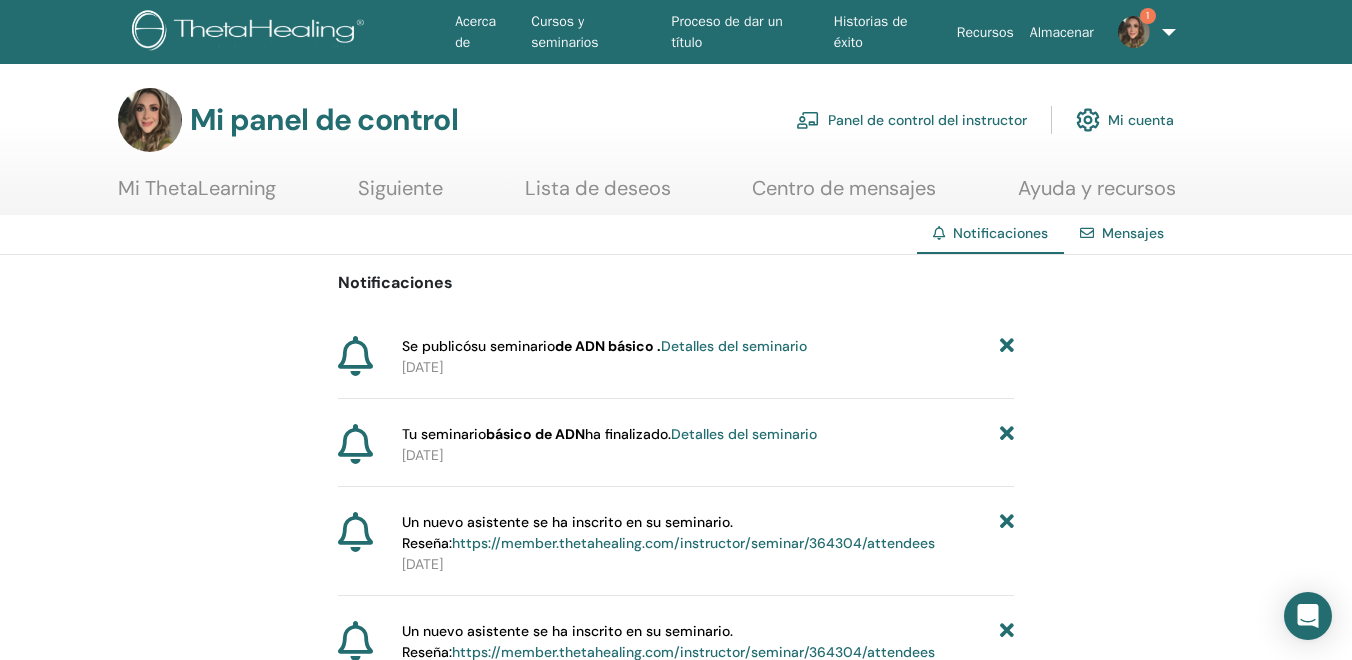 click on "Detalles del seminario" at bounding box center [734, 346] 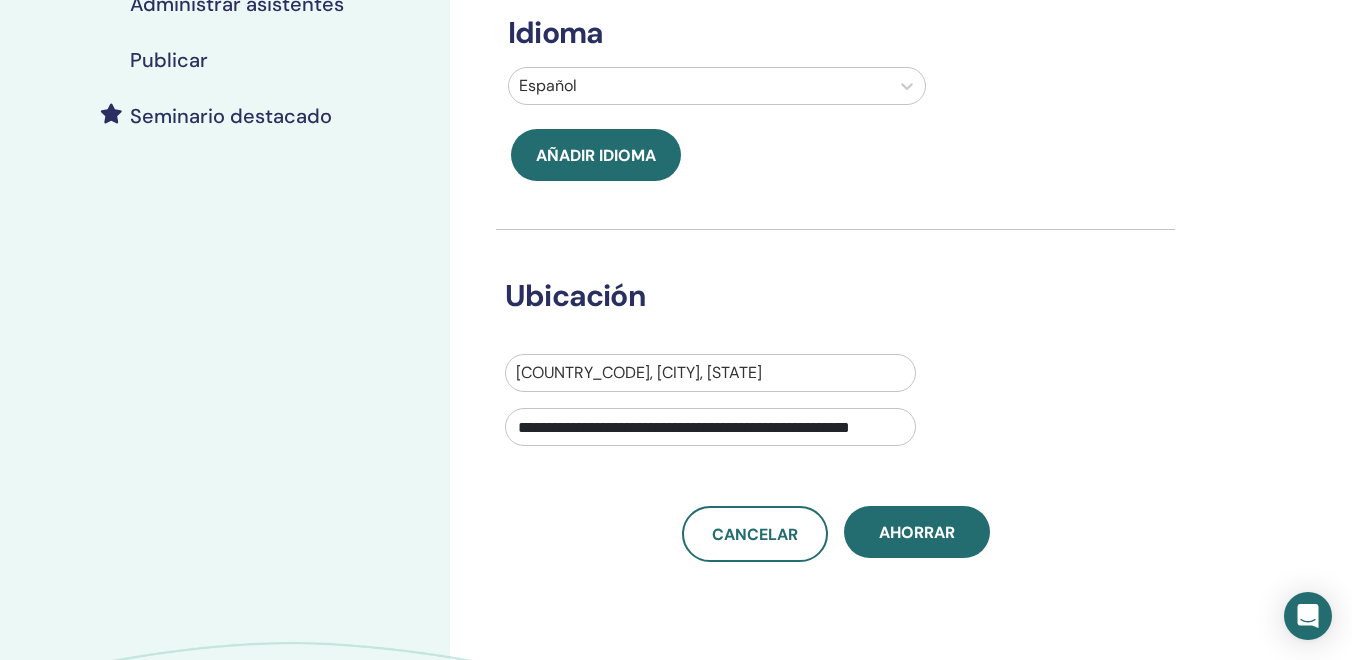 scroll, scrollTop: 519, scrollLeft: 0, axis: vertical 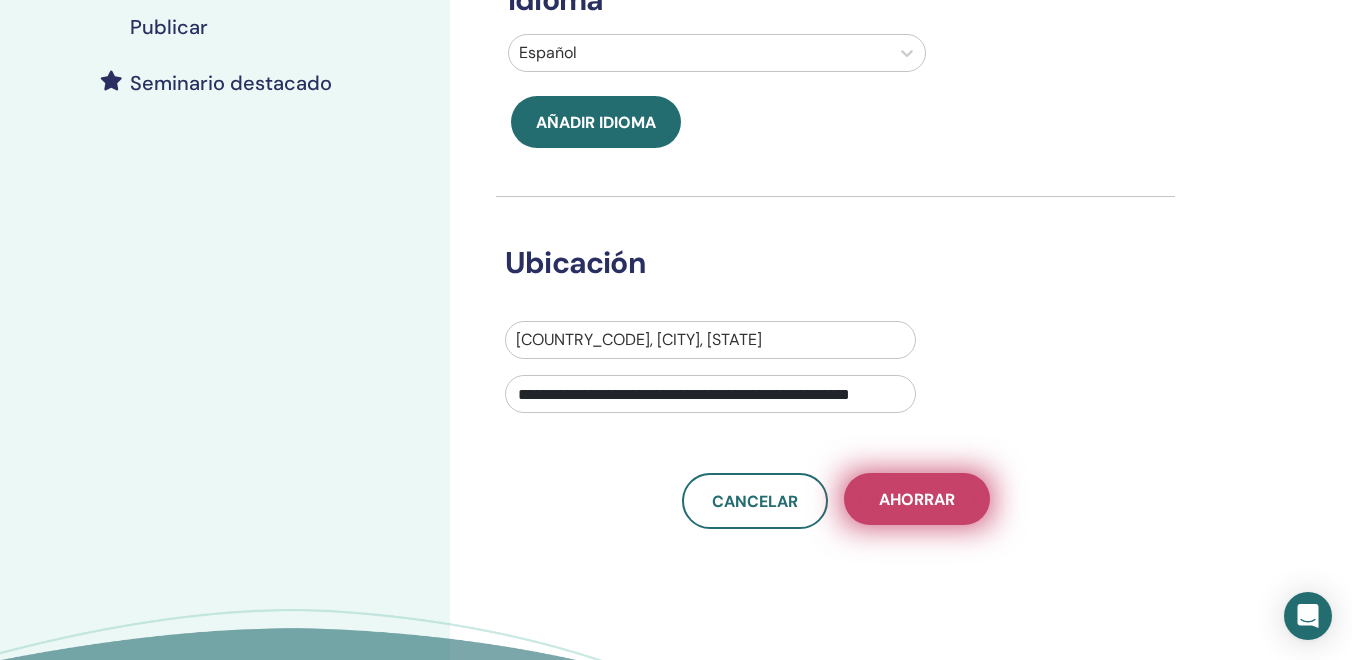 click on "Ahorrar" at bounding box center (917, 499) 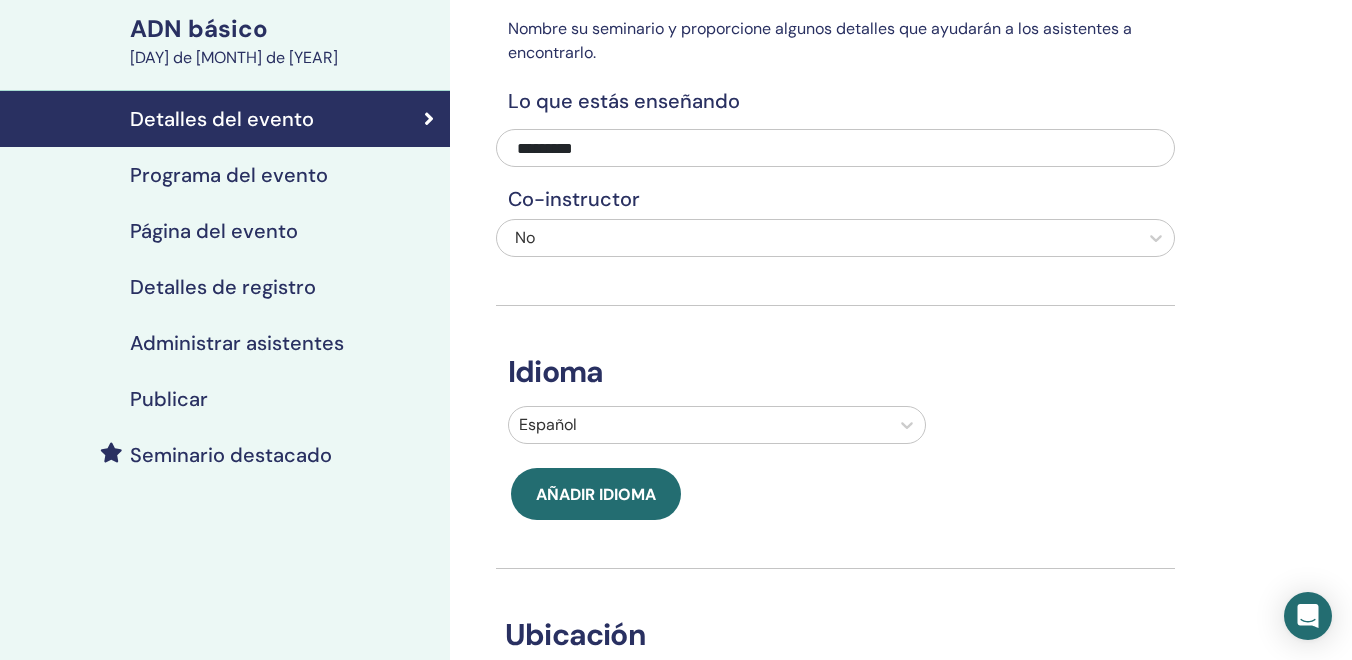 scroll, scrollTop: 0, scrollLeft: 0, axis: both 